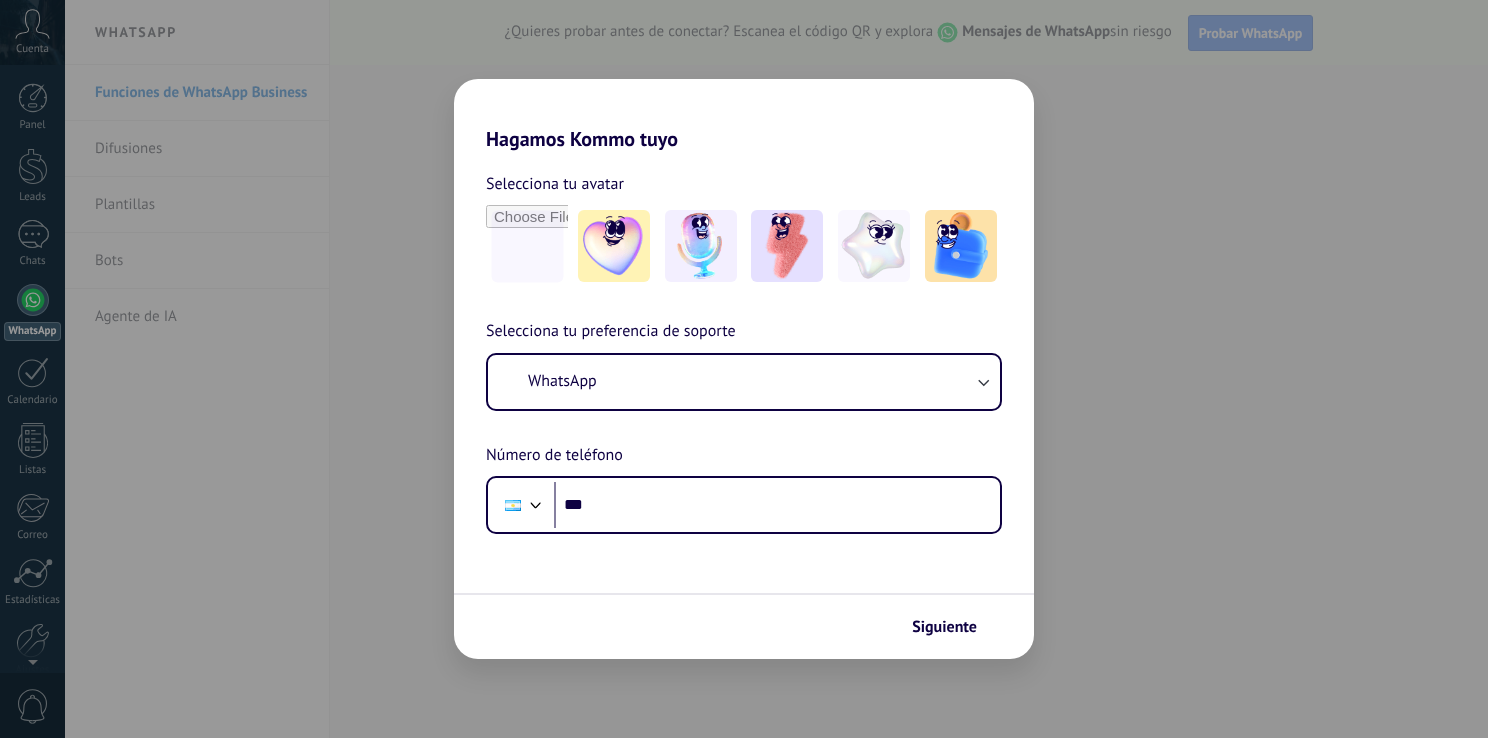 scroll, scrollTop: 0, scrollLeft: 0, axis: both 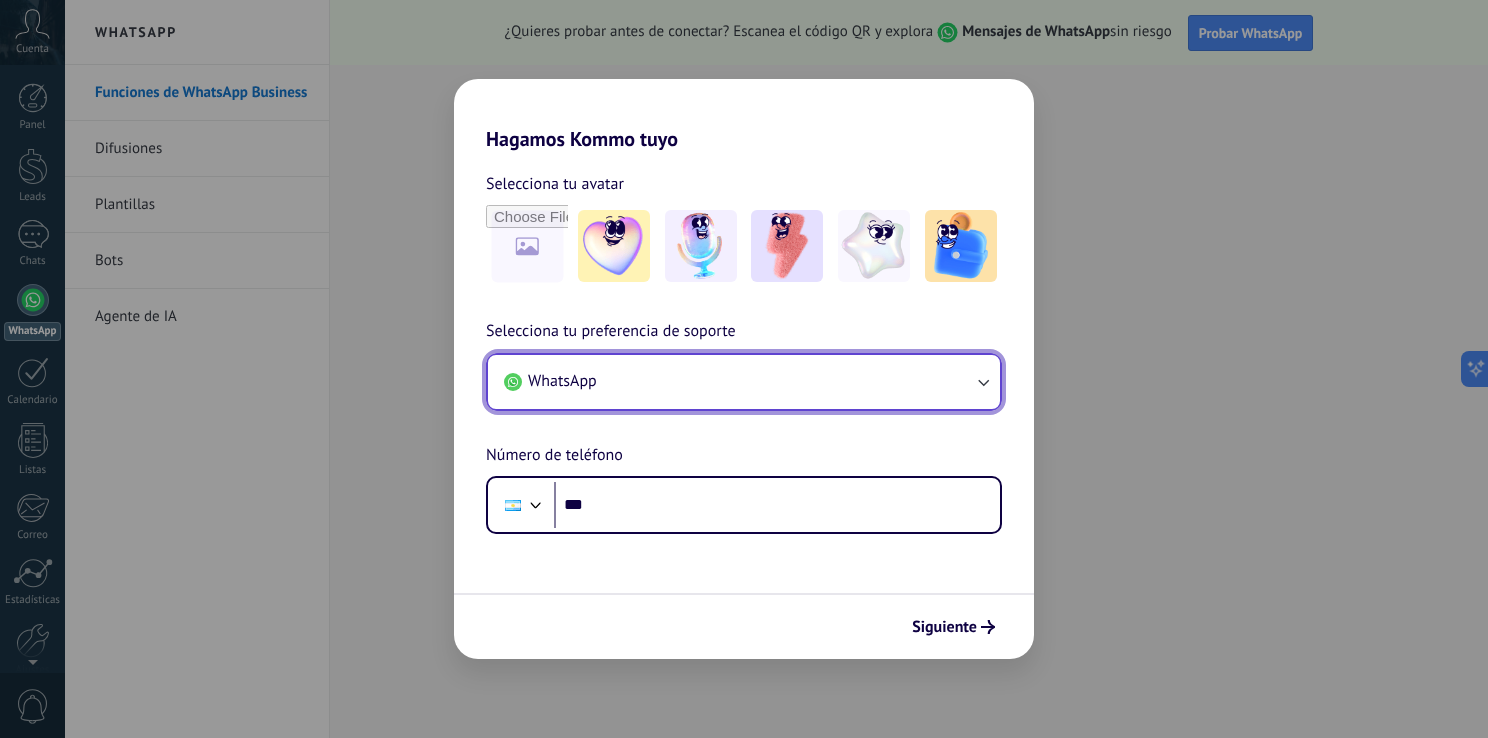 click 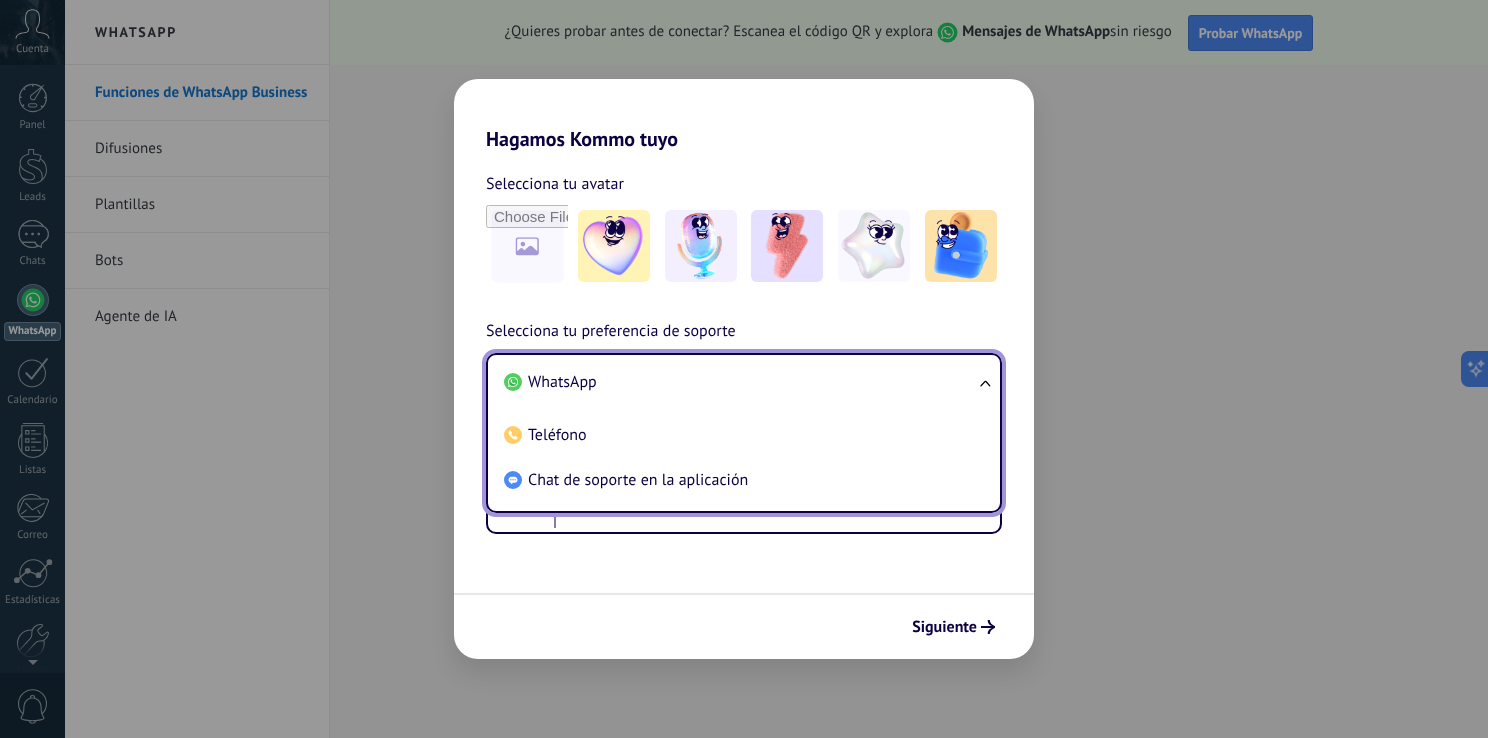 click on "WhatsApp Teléfono Chat de soporte en la aplicación" at bounding box center (744, 433) 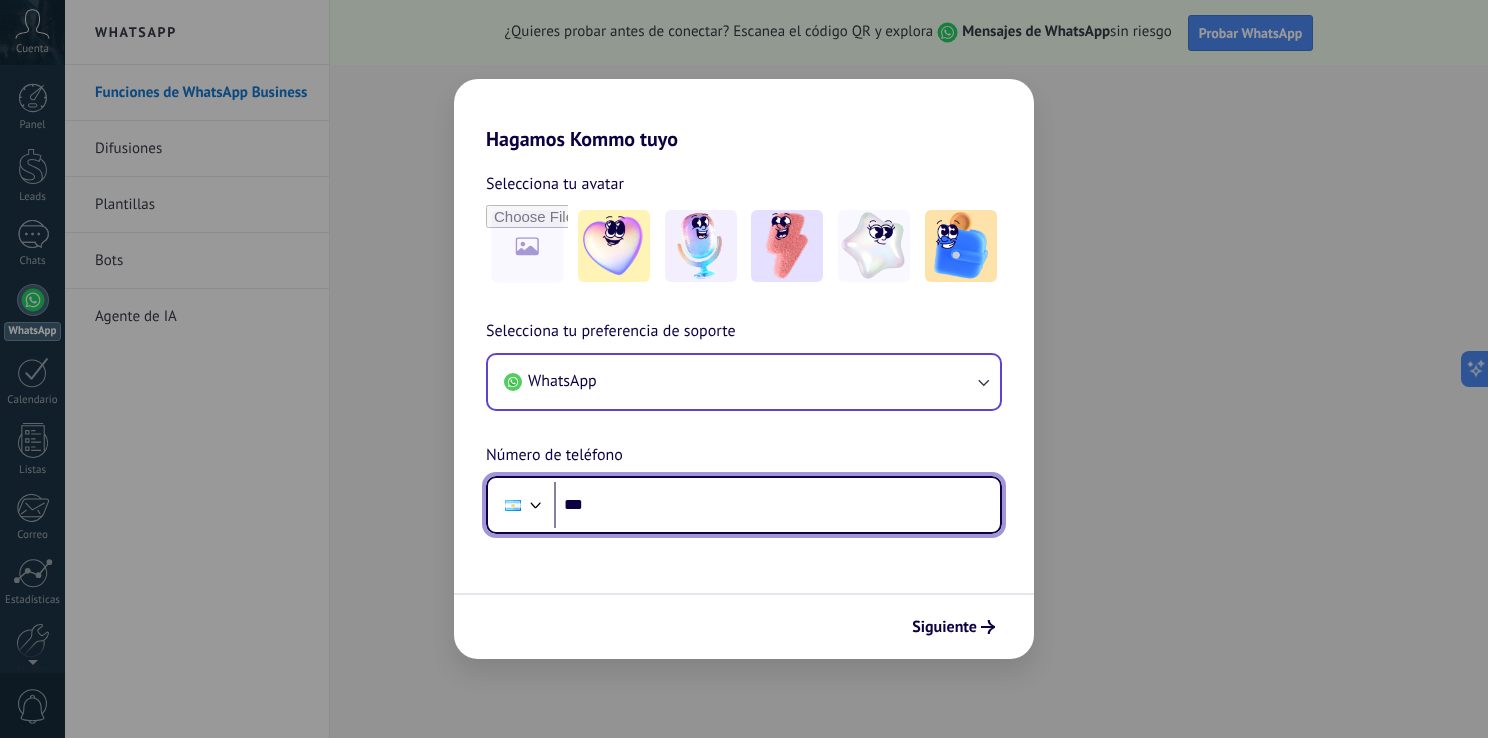 click on "***" at bounding box center [777, 505] 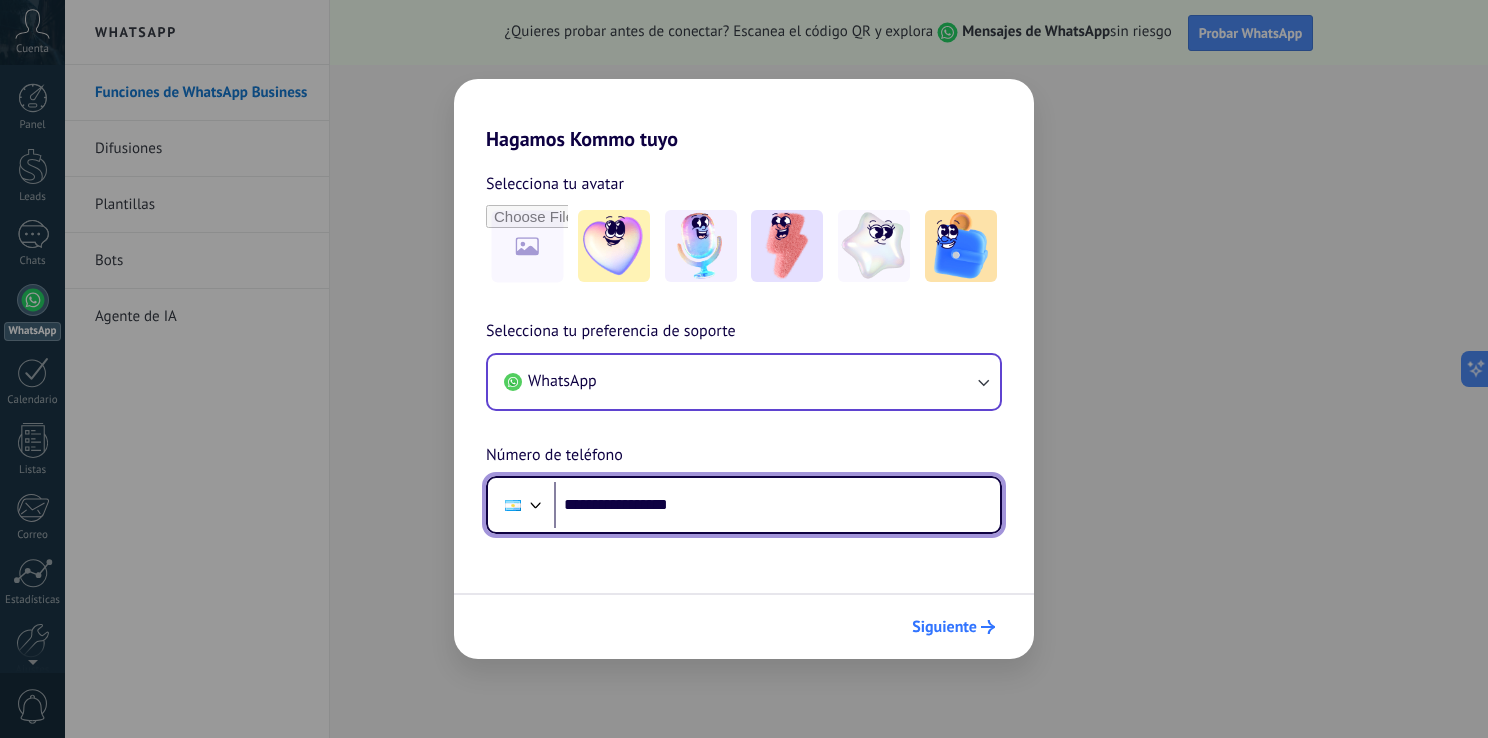 type on "**********" 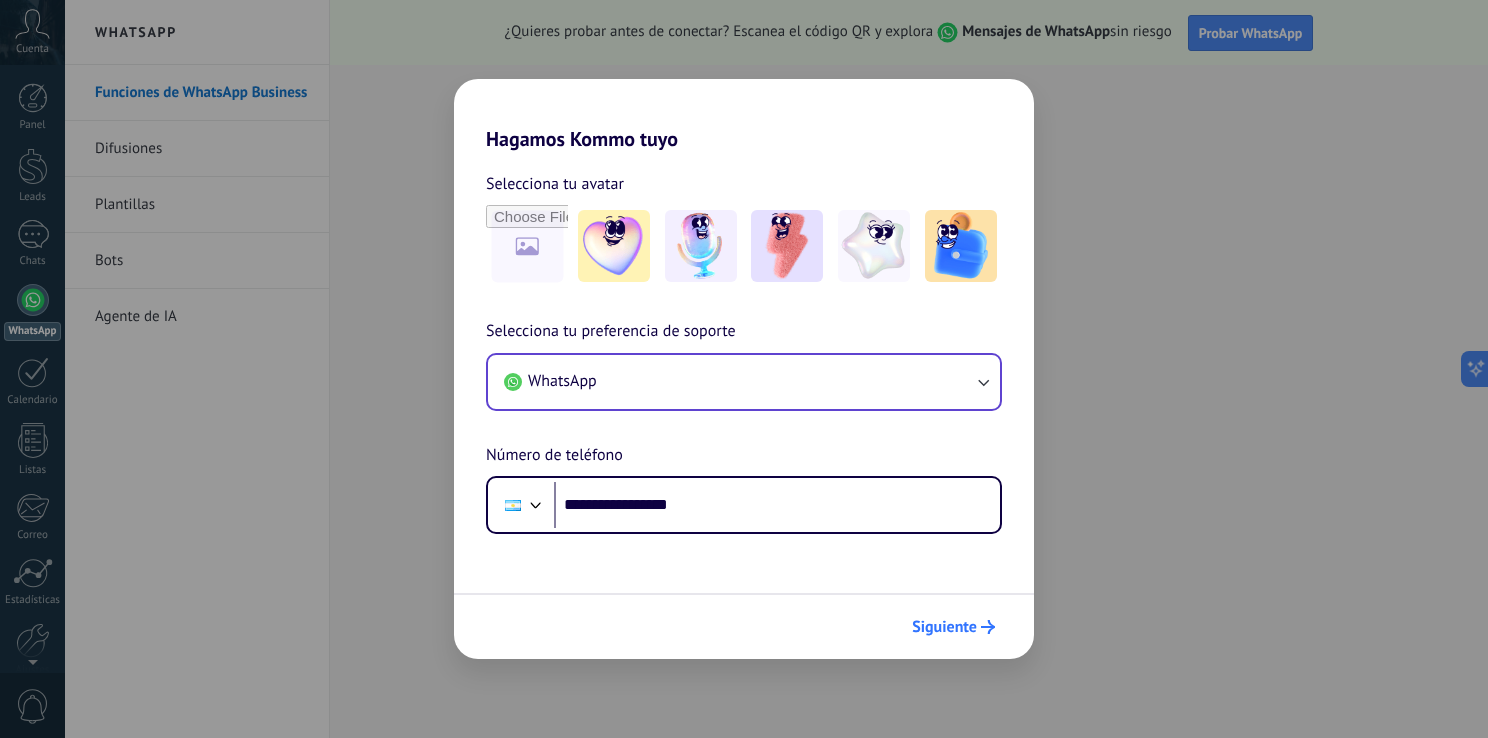 click on "Siguiente" at bounding box center [944, 627] 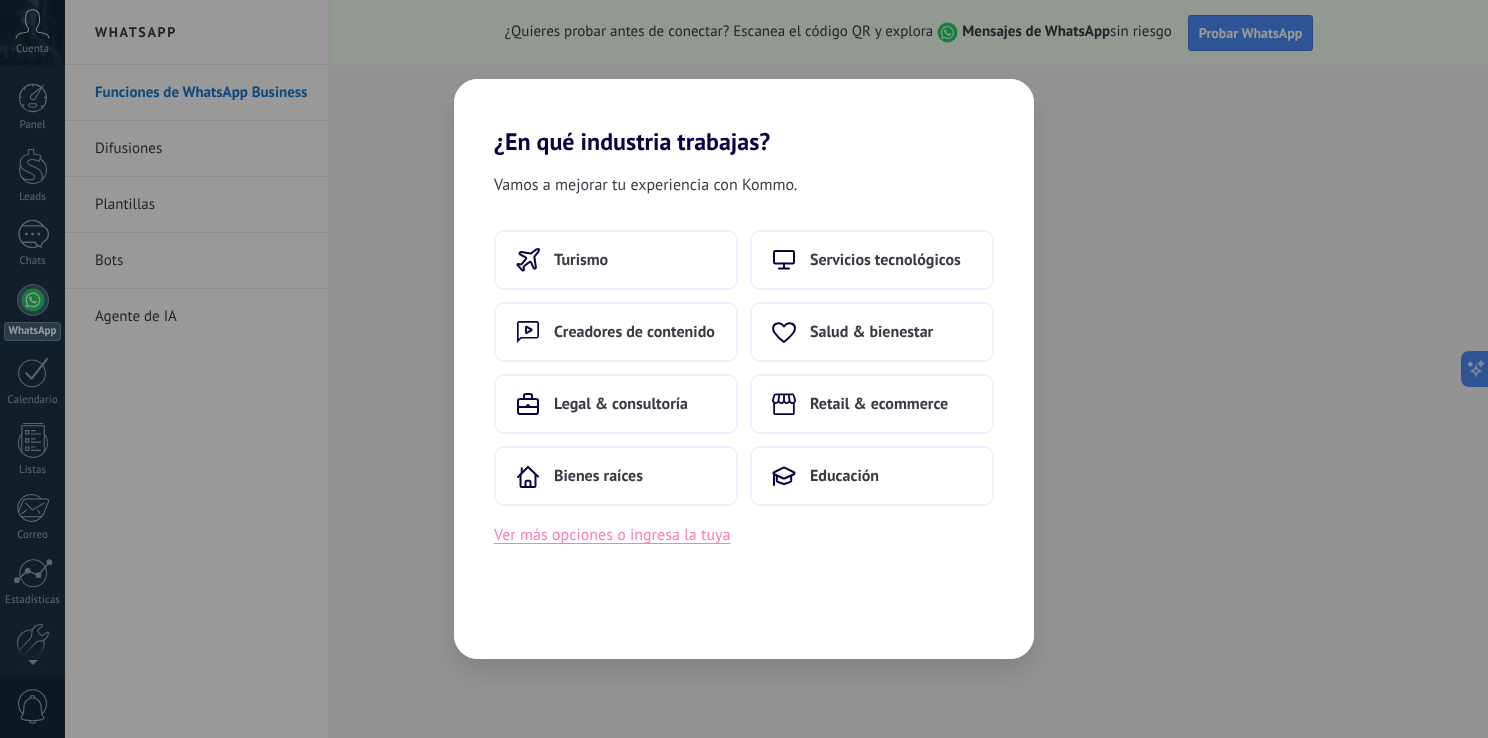 click on "Ver más opciones o ingresa la tuya" at bounding box center (612, 535) 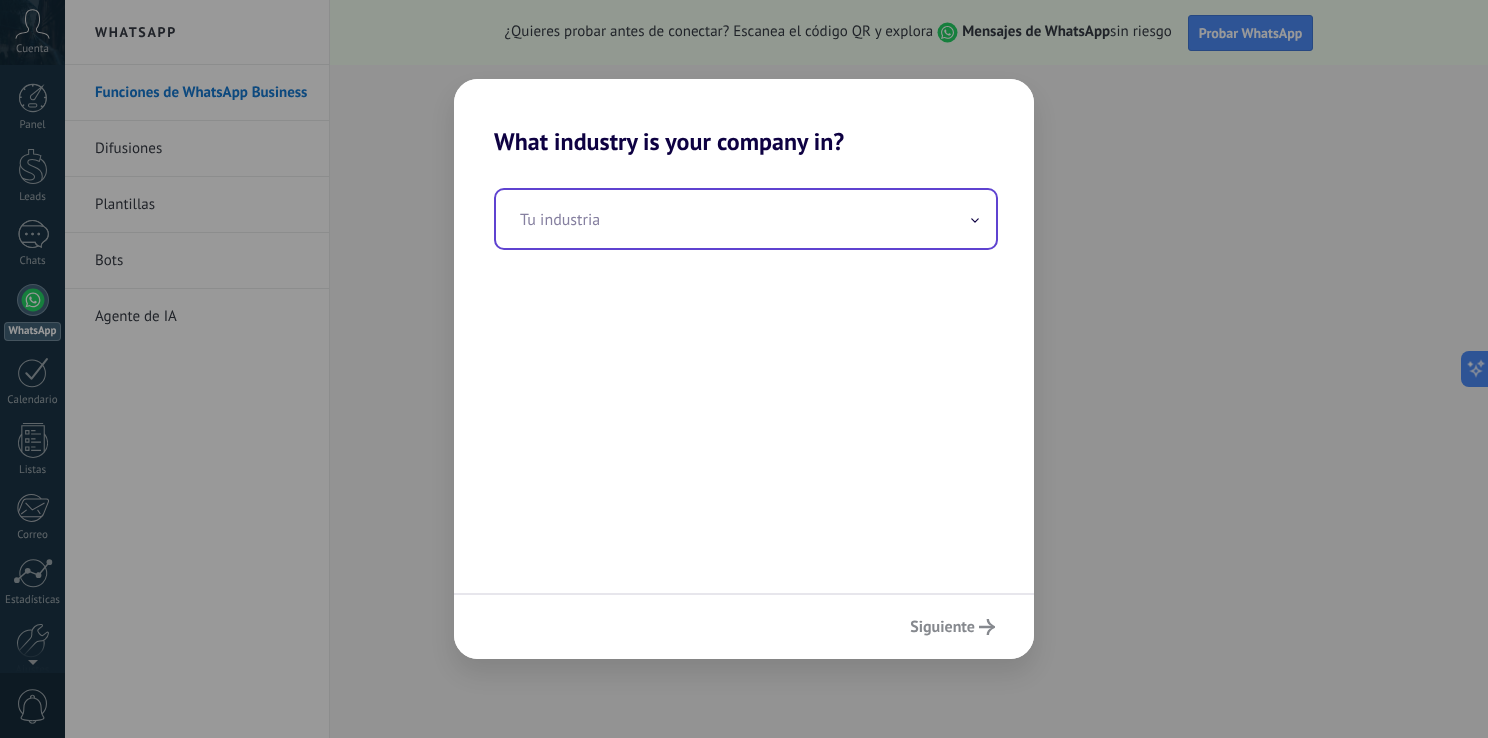click at bounding box center (746, 219) 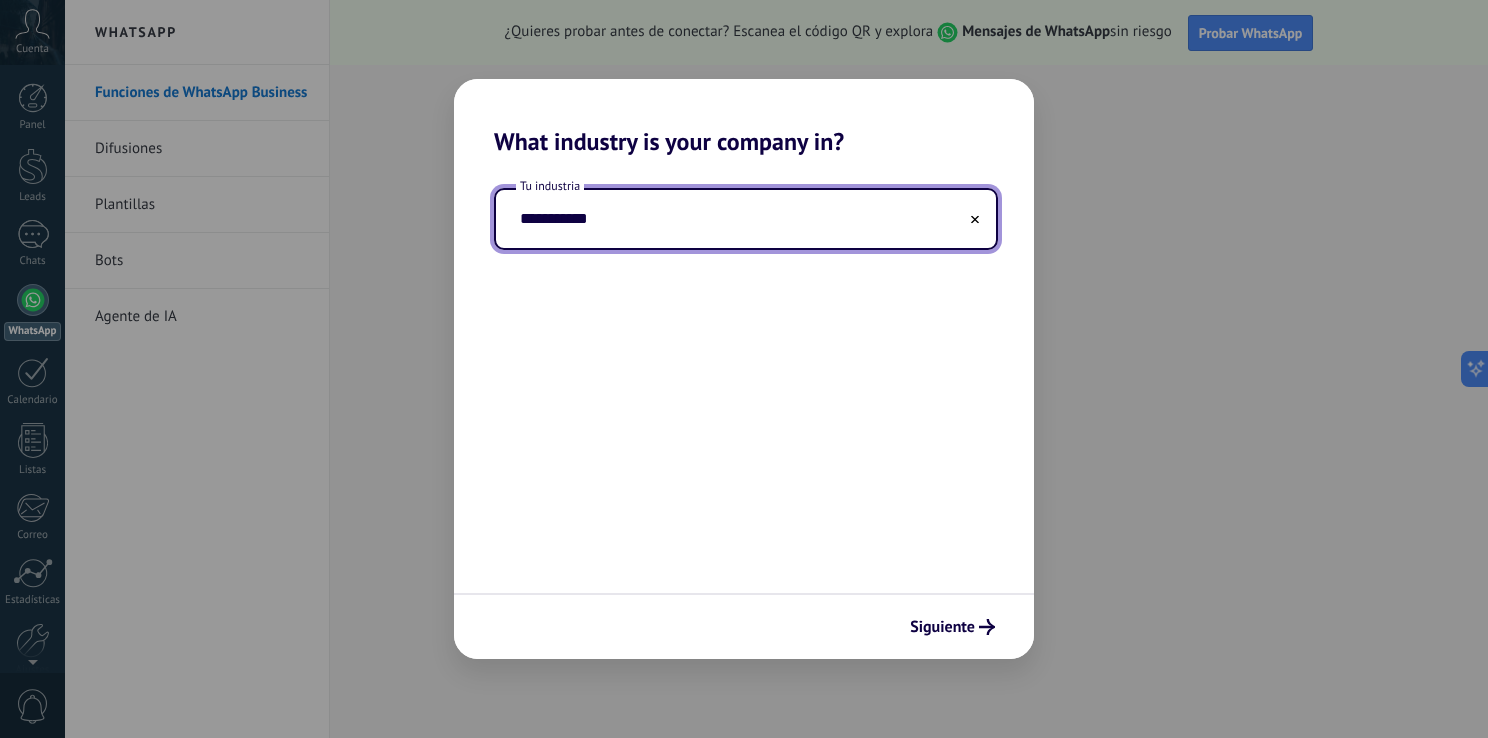 type on "**********" 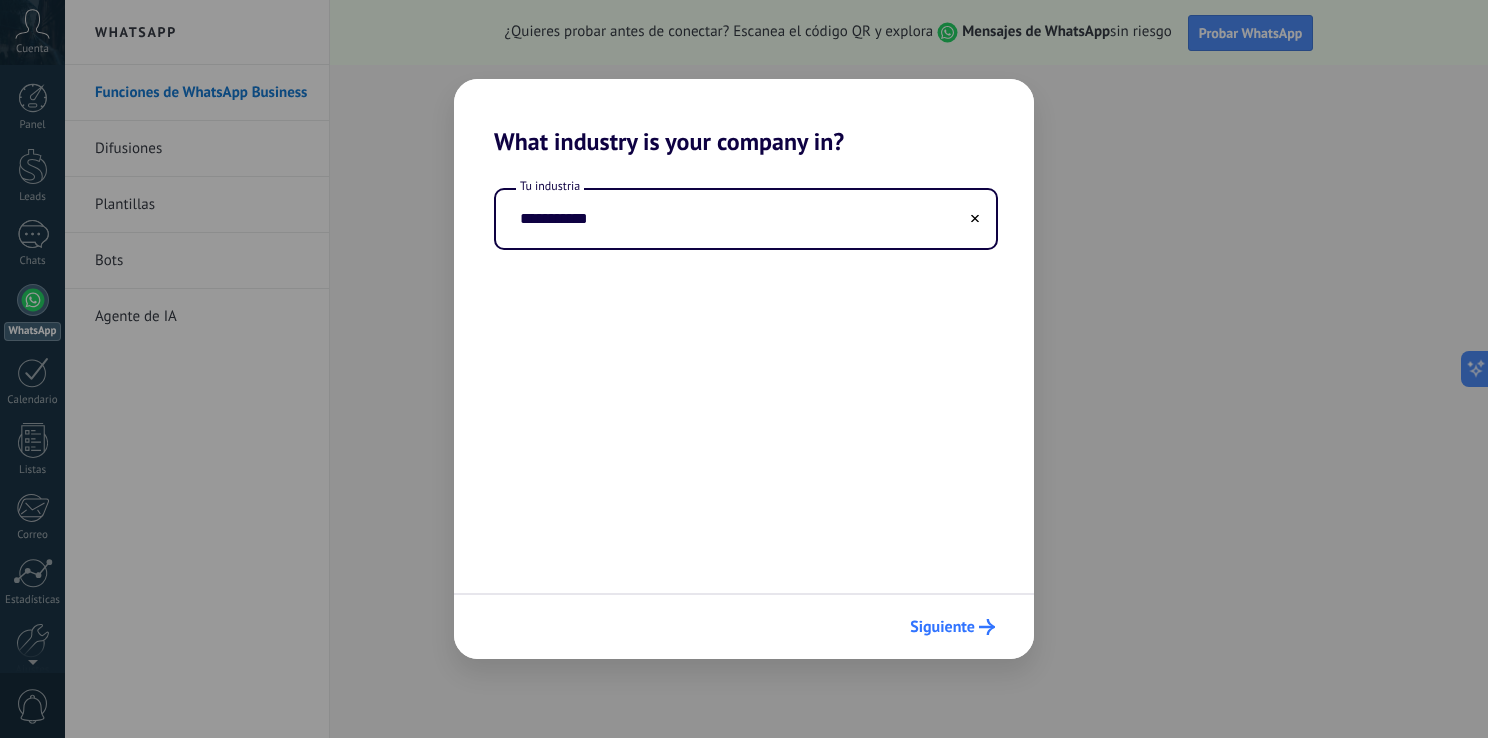 click on "Siguiente" at bounding box center [942, 627] 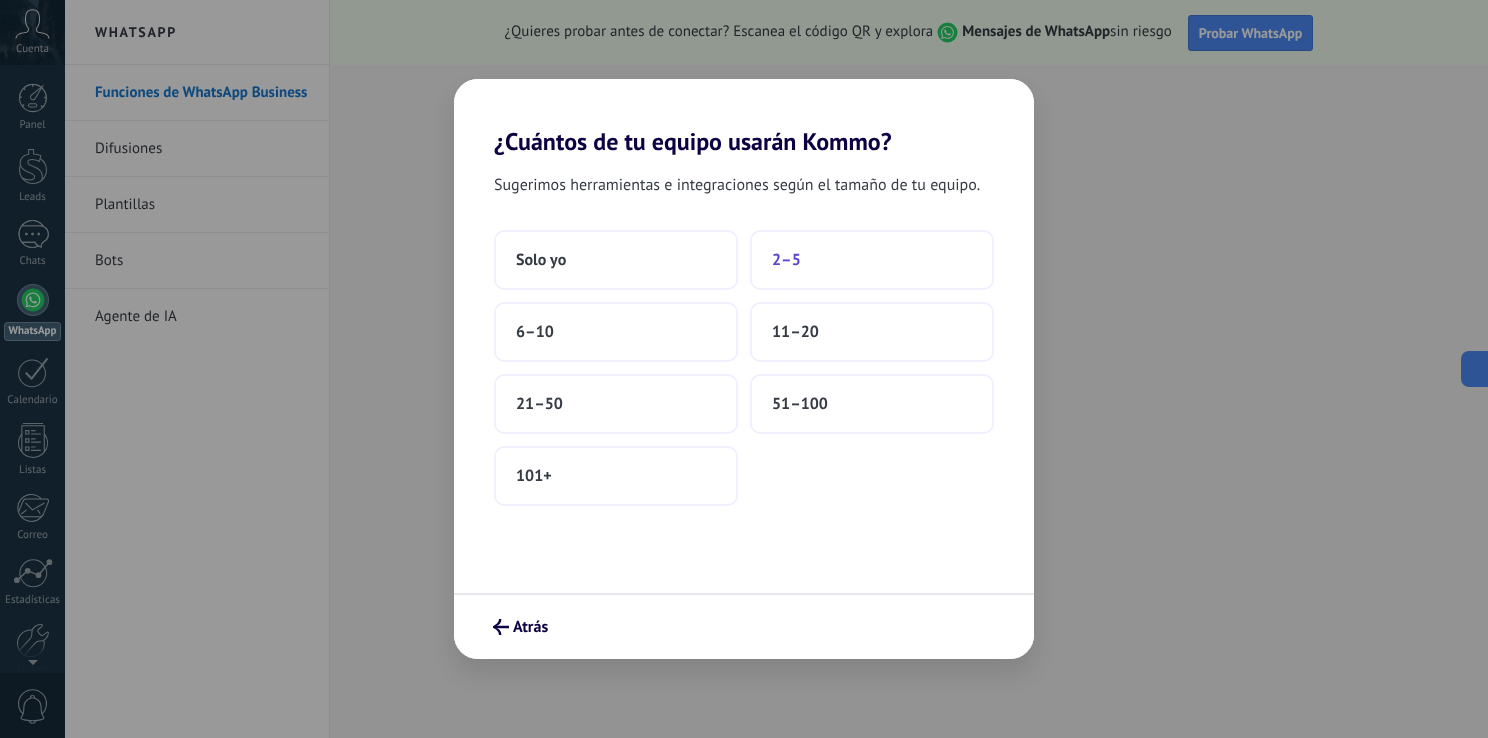 click on "2–5" at bounding box center [786, 260] 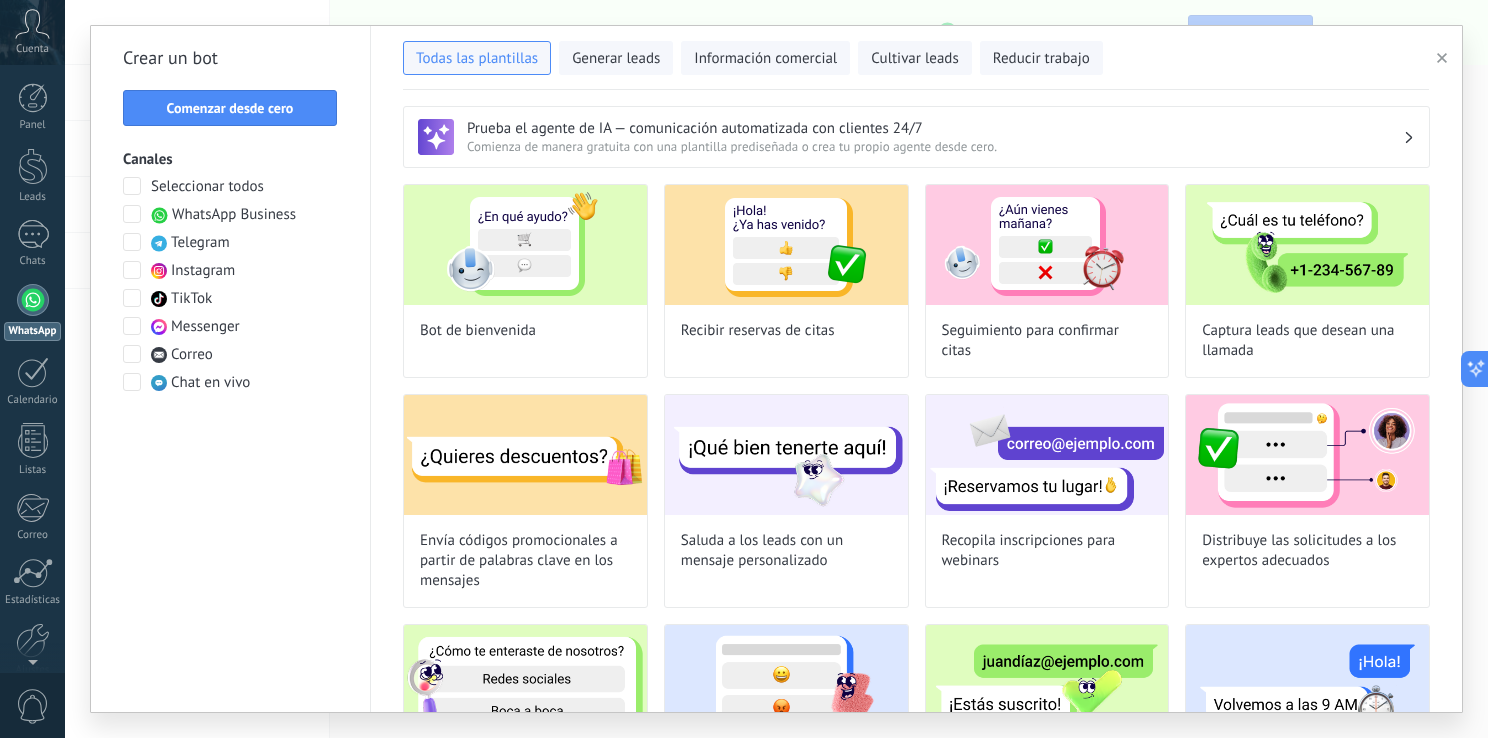 click at bounding box center (132, 270) 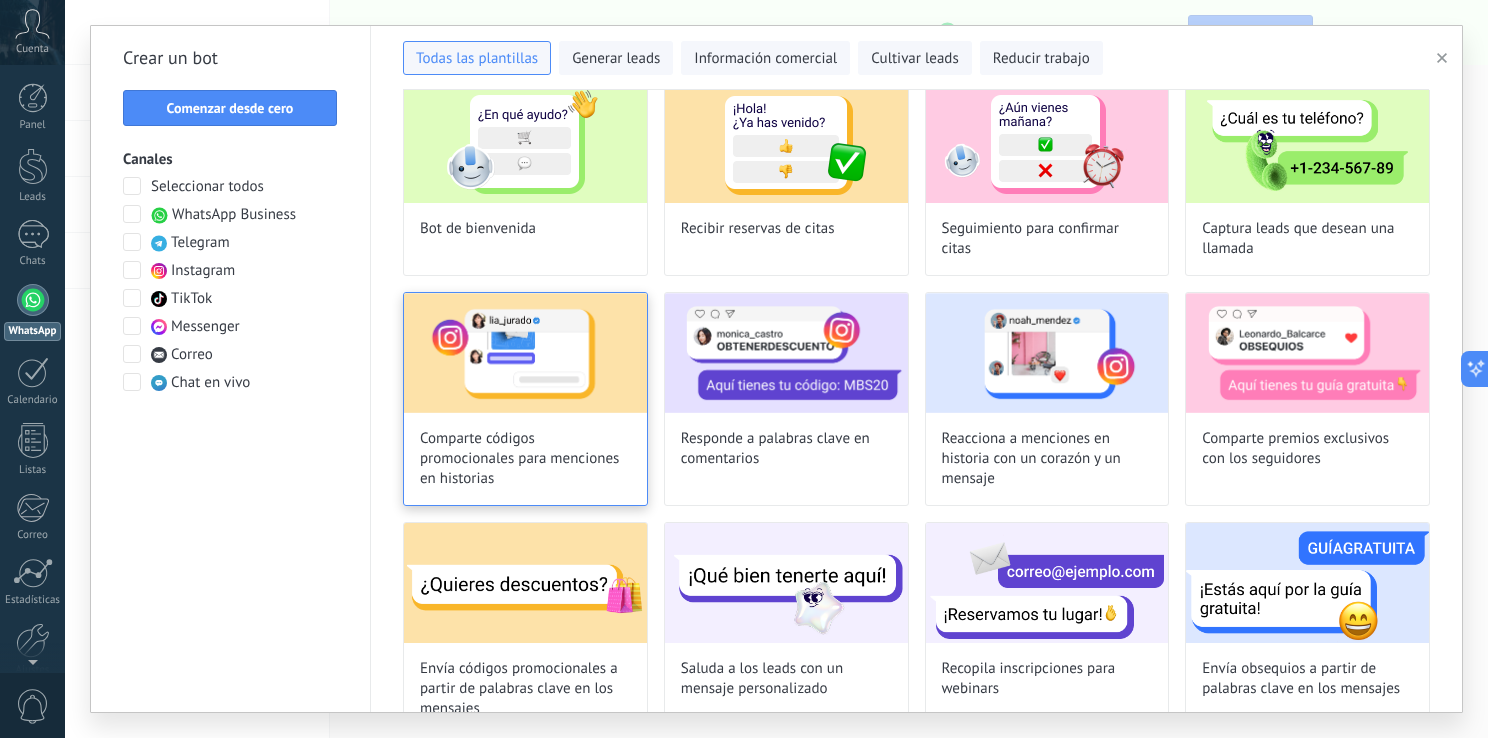 scroll, scrollTop: 0, scrollLeft: 0, axis: both 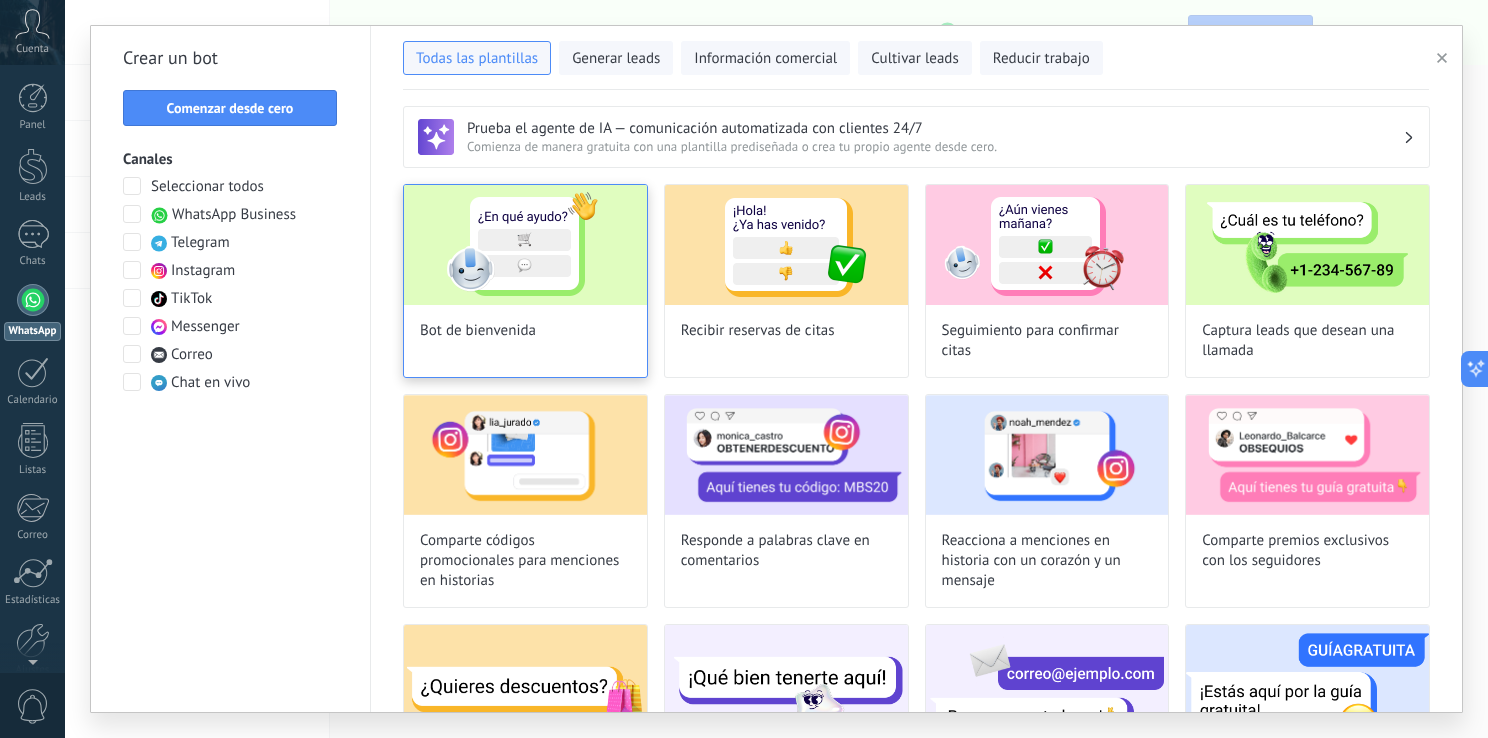 click at bounding box center (525, 245) 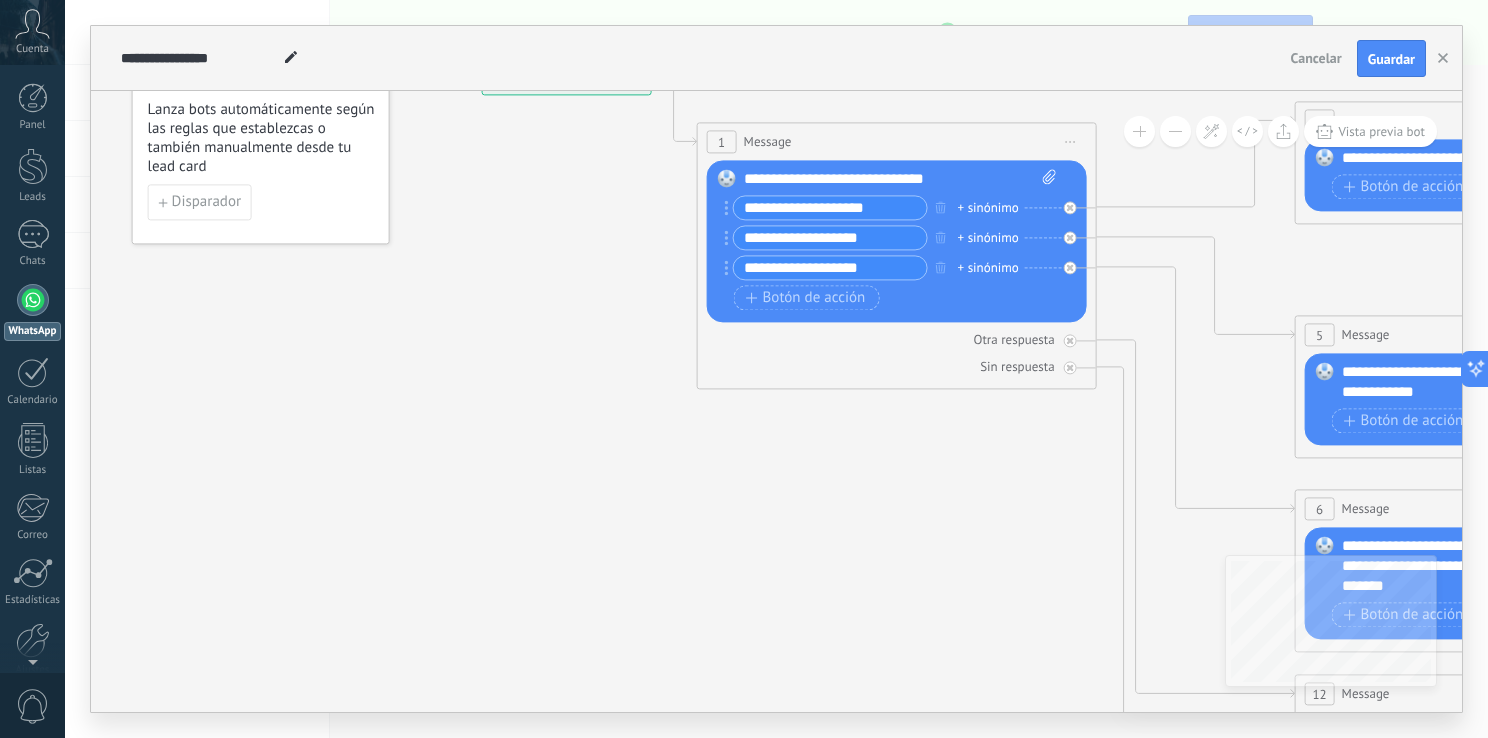 click 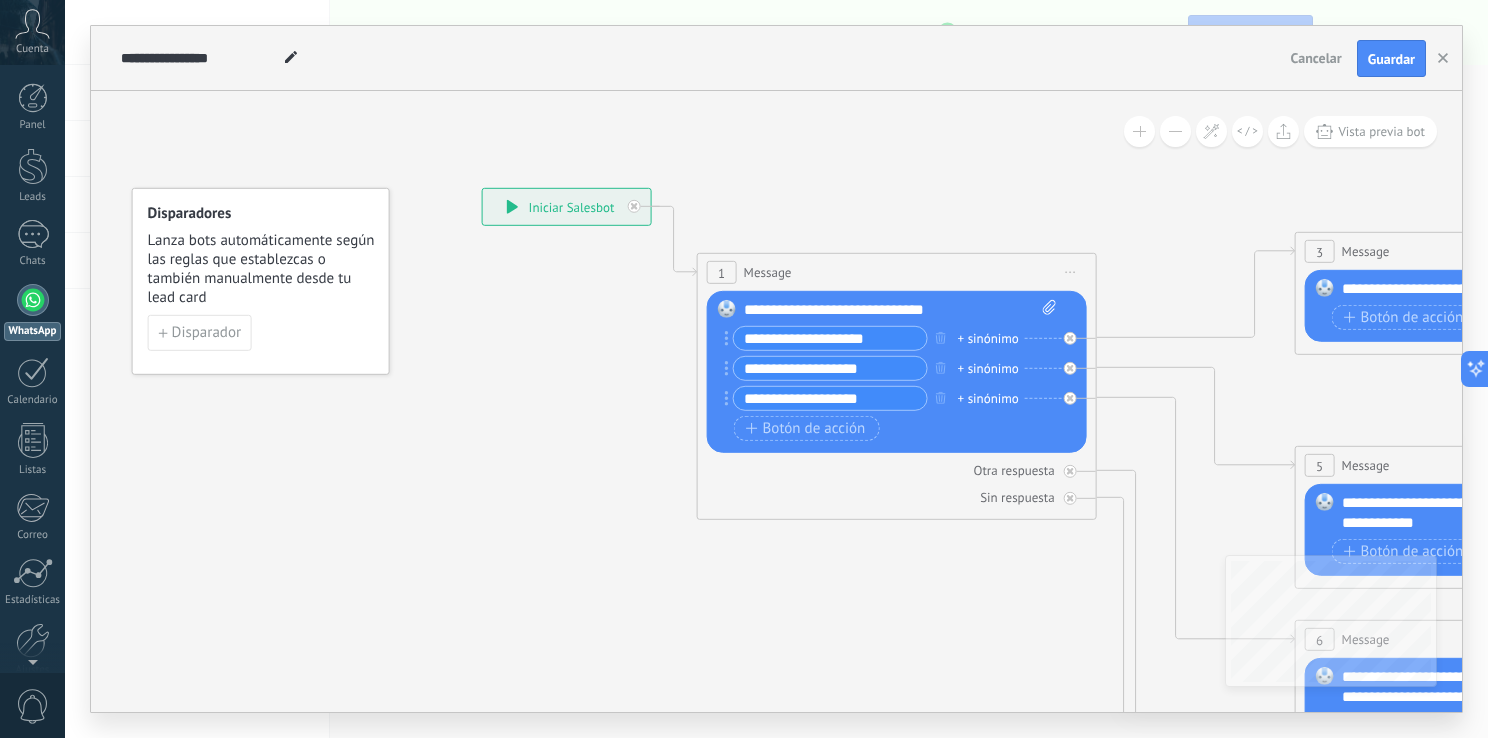 click on "**********" at bounding box center [567, 207] 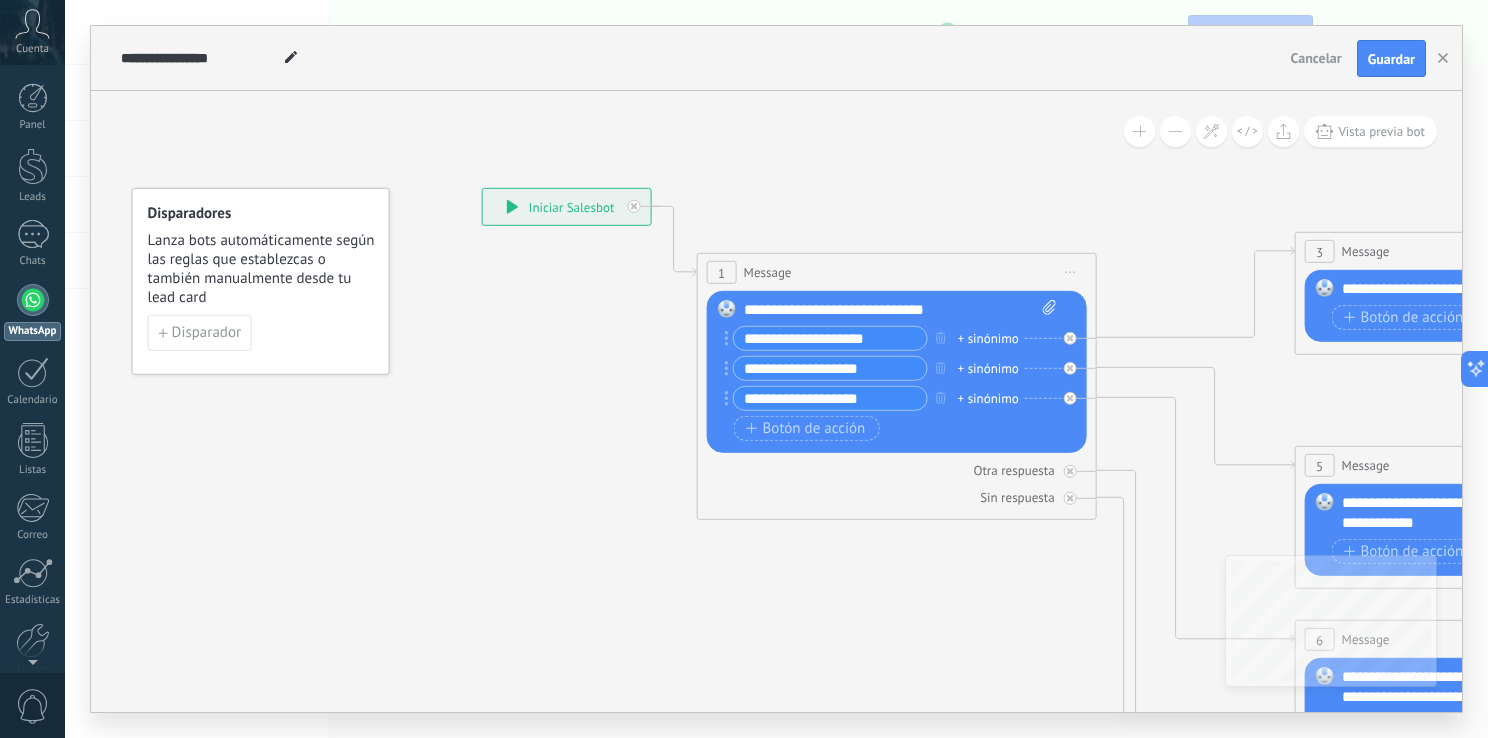 click on "**********" at bounding box center (830, 338) 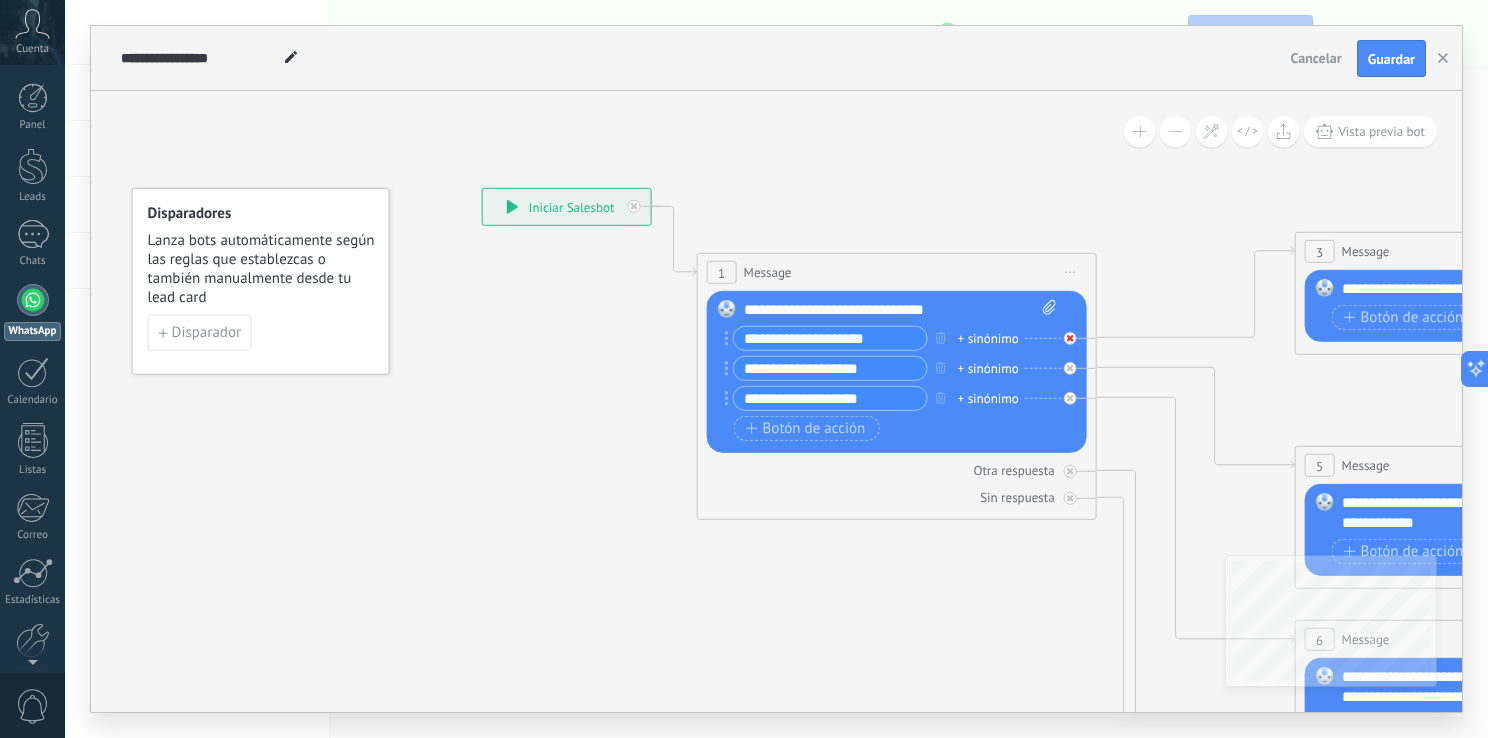 click at bounding box center (1075, 333) 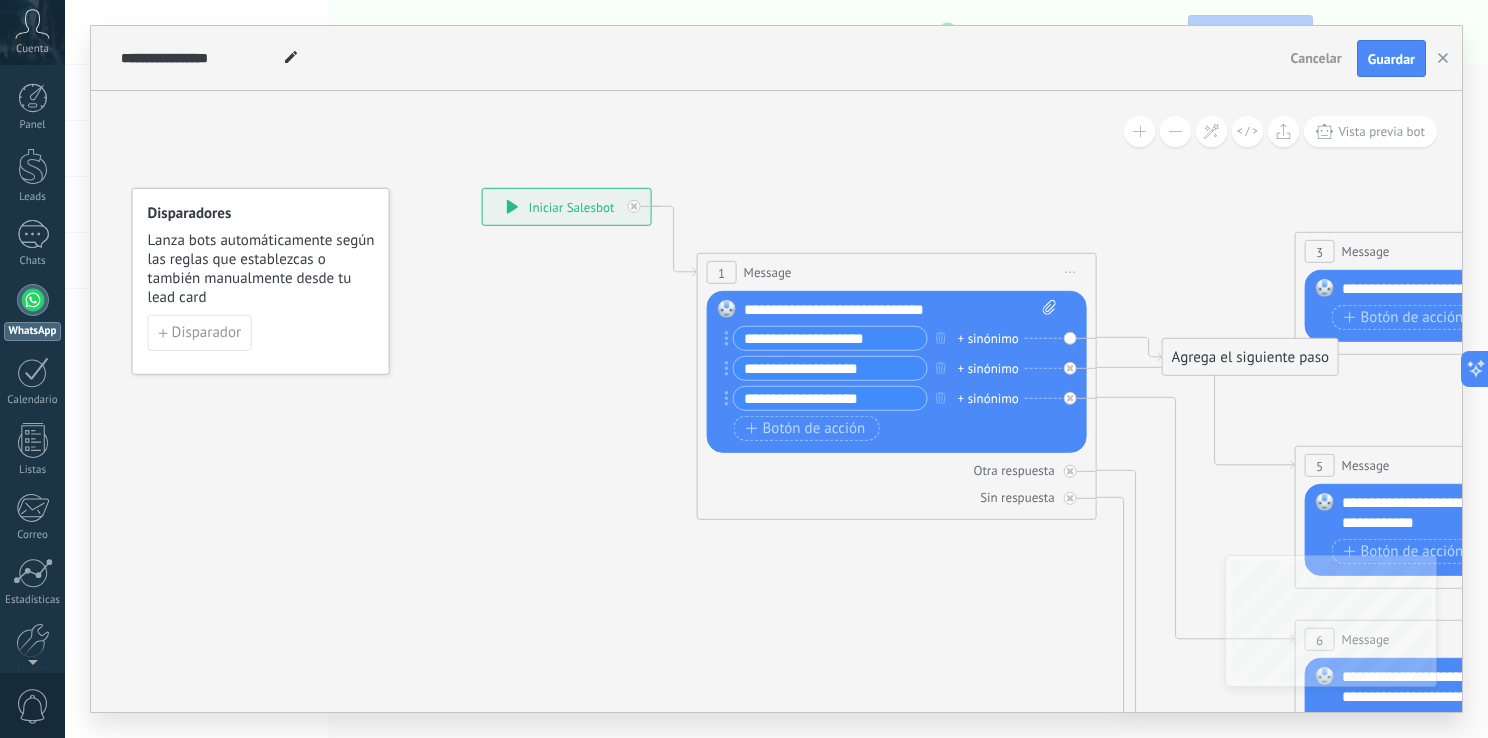click on "Reemplazar
Quitar
Convertir a mensaje de voz
Arrastre la imagen aquí para adjuntarla.
Añadir imagen
Subir
Arrastrar y soltar
Archivo no encontrado
Escribe tu mensaje..." at bounding box center (897, 372) 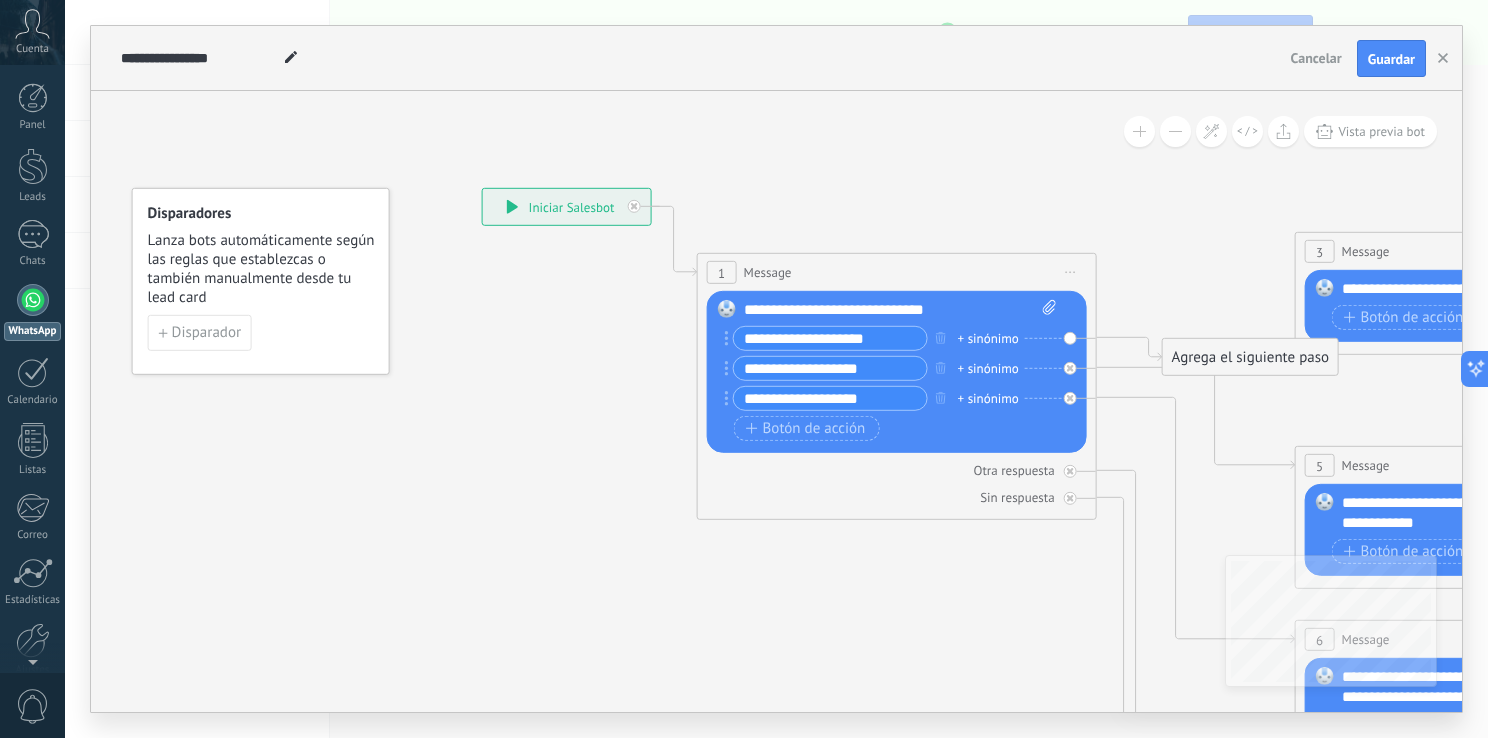 click on "Reemplazar
Quitar
Convertir a mensaje de voz
Arrastre la imagen aquí para adjuntarla.
Añadir imagen
Subir
Arrastrar y soltar
Archivo no encontrado
Escribe tu mensaje..." at bounding box center [897, 372] 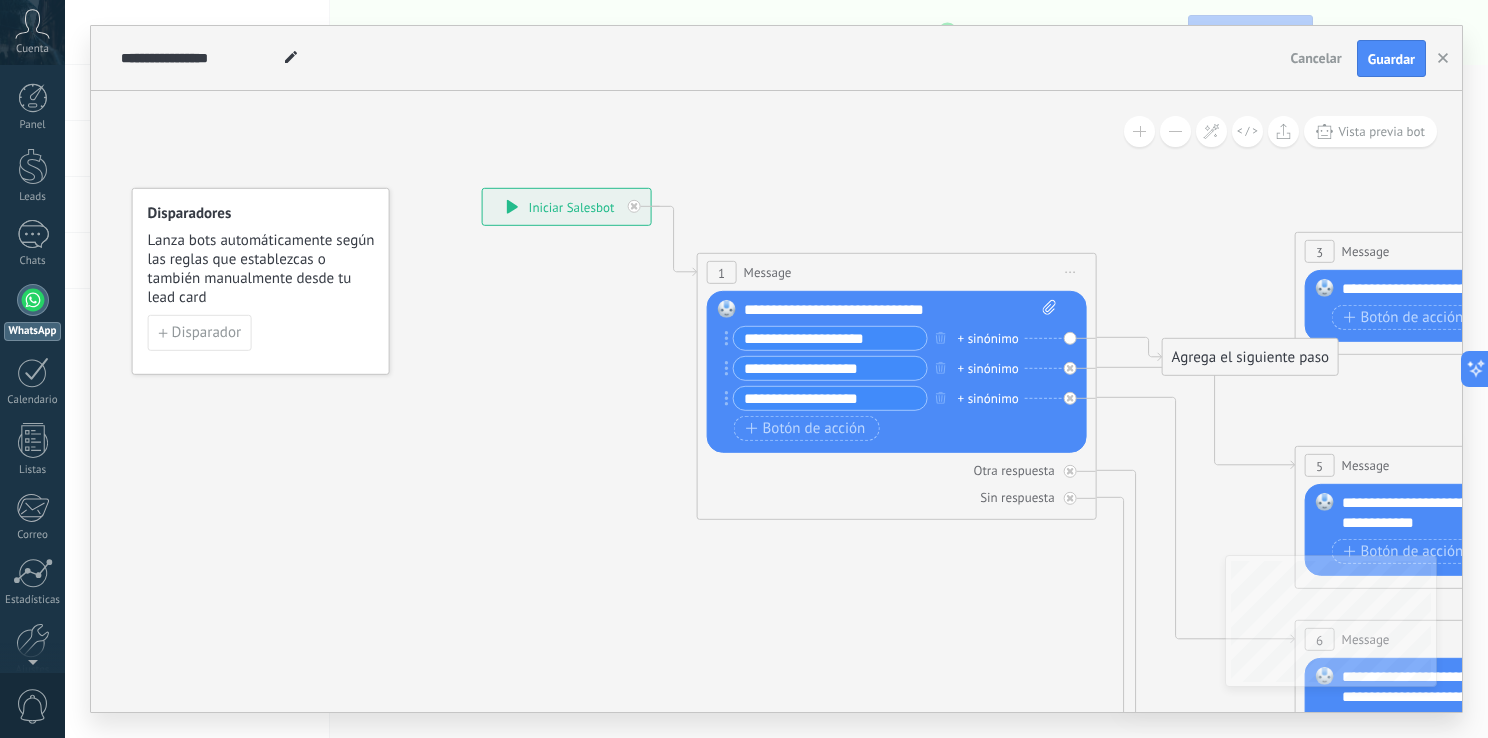 click 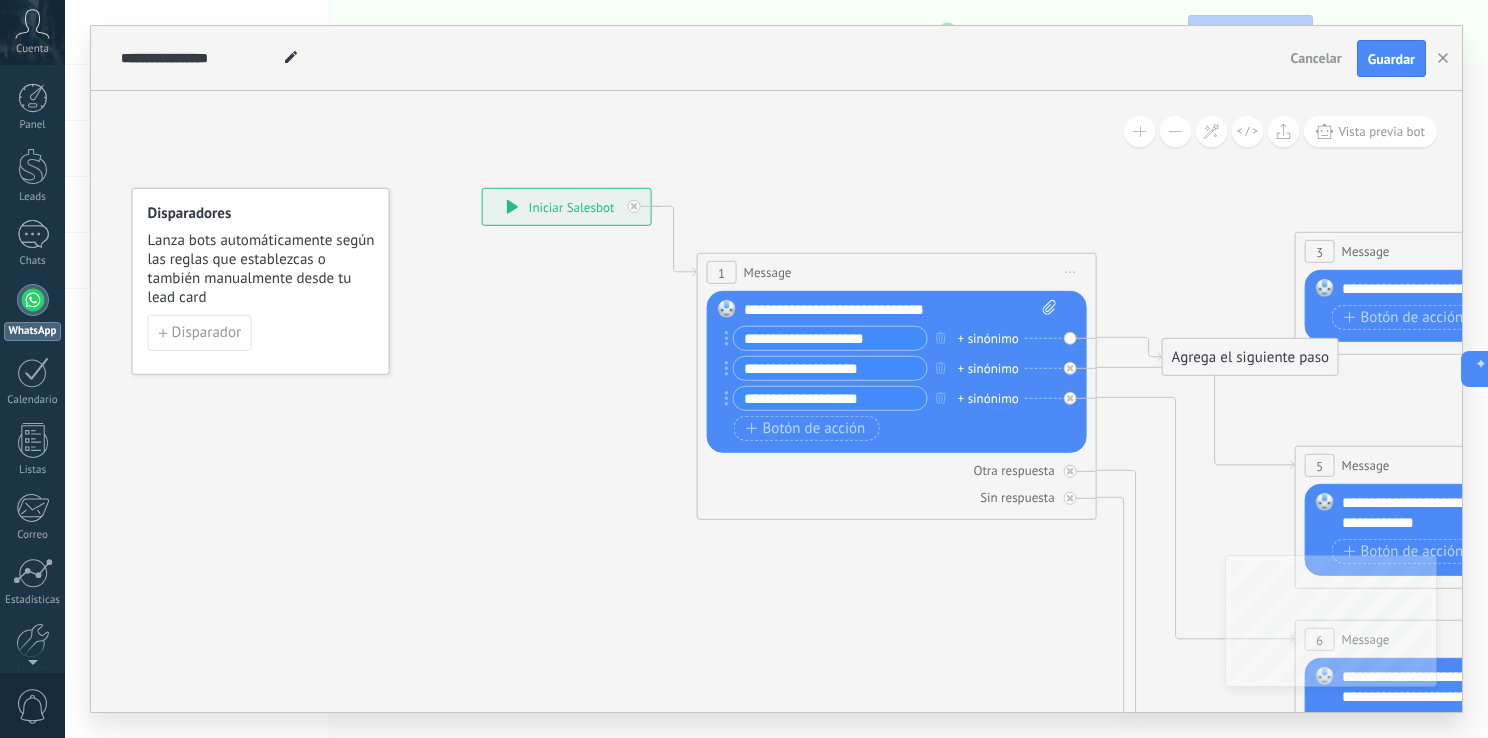 click on "Agrega el siguiente paso" at bounding box center [1250, 357] 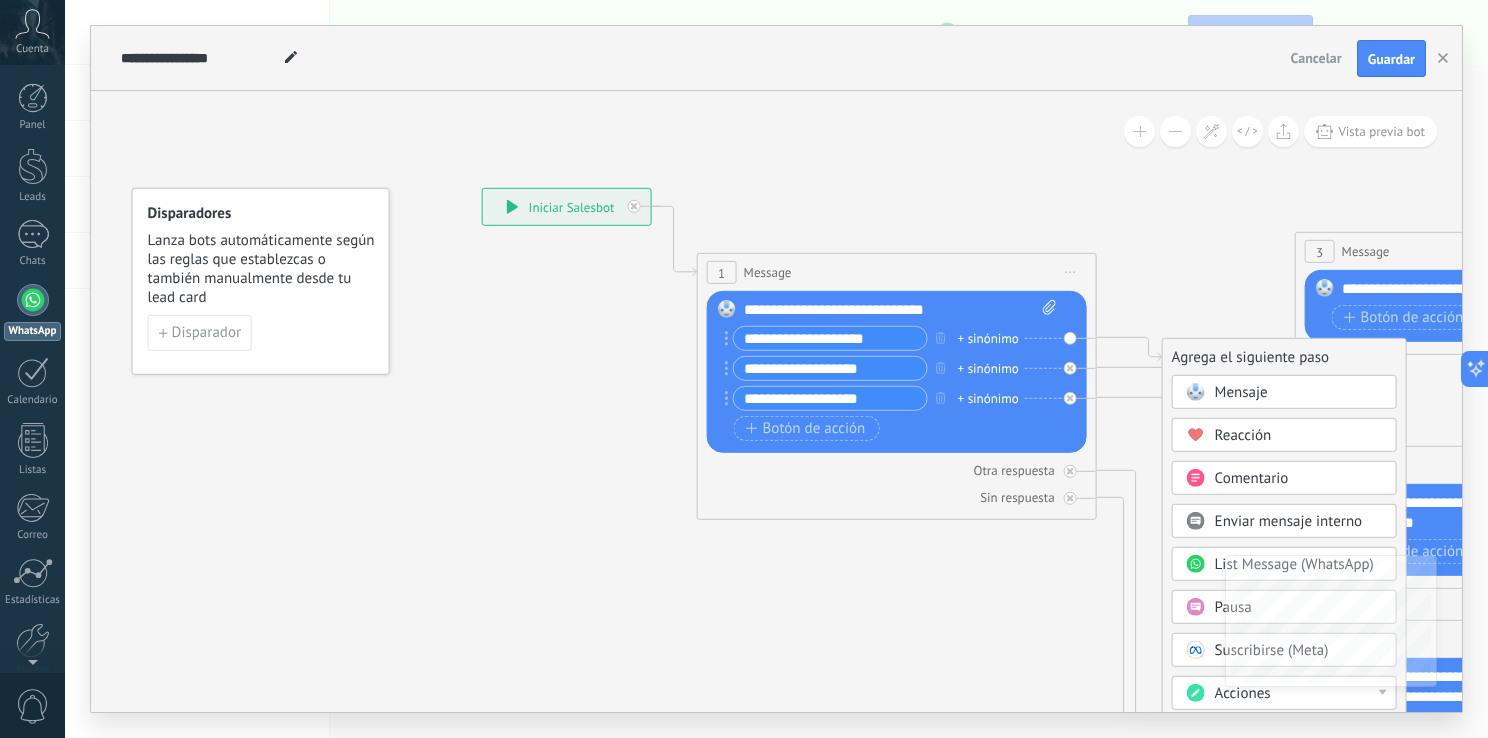 click on "Reemplazar
Quitar
Convertir a mensaje de voz
Arrastre la imagen aquí para adjuntarla.
Añadir imagen
Subir
Arrastrar y soltar
Archivo no encontrado
Escribe tu mensaje..." at bounding box center [897, 372] 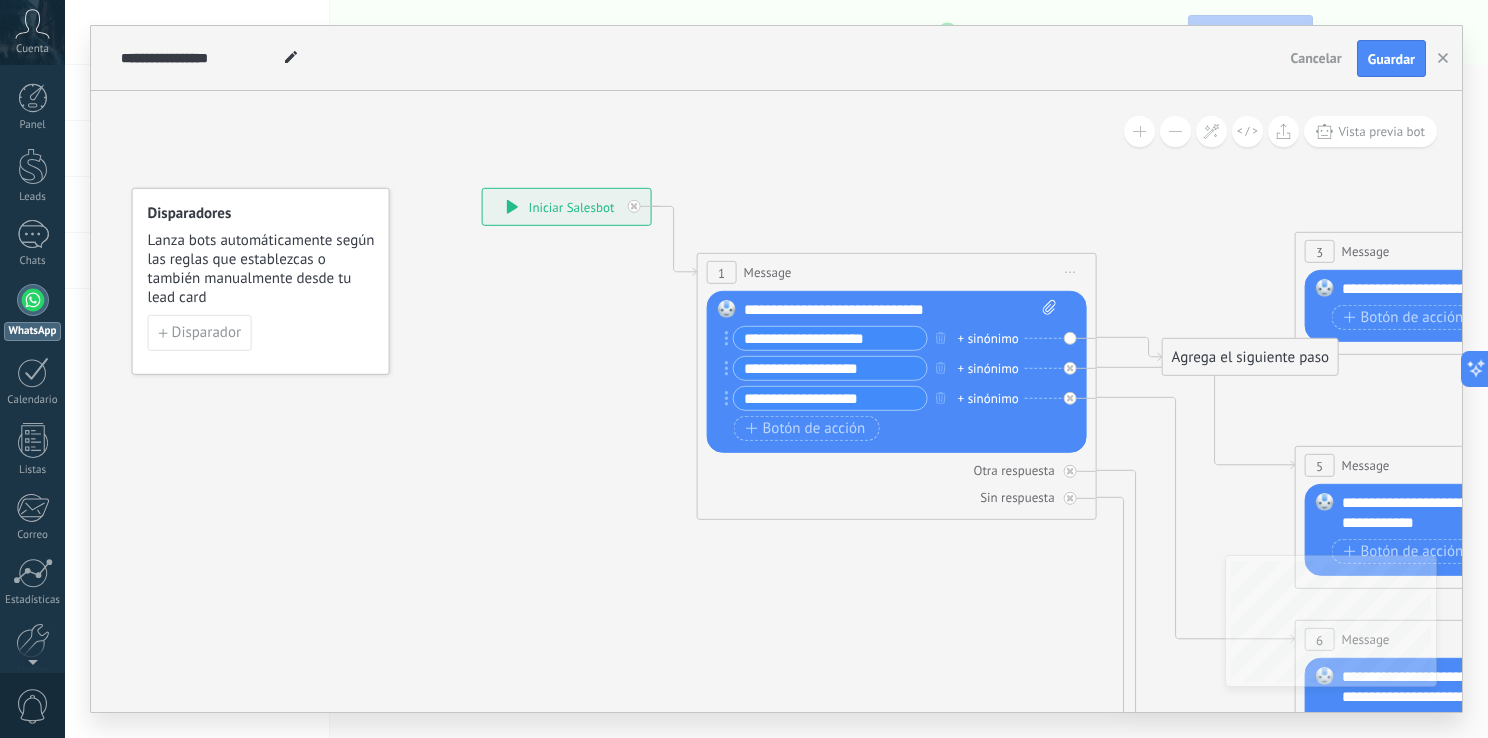 click on "+ sinónimo" at bounding box center [988, 339] 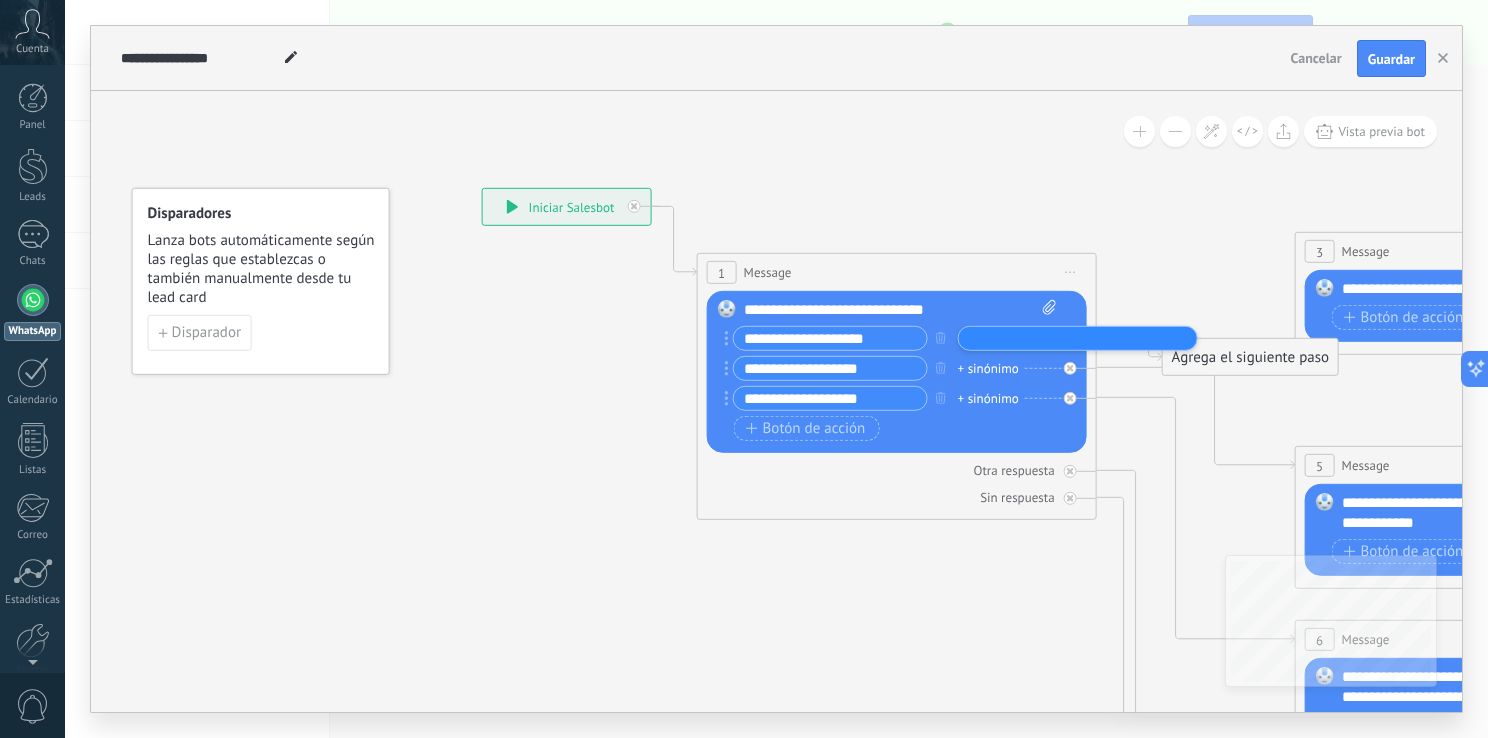 click on "**********" at bounding box center [830, 338] 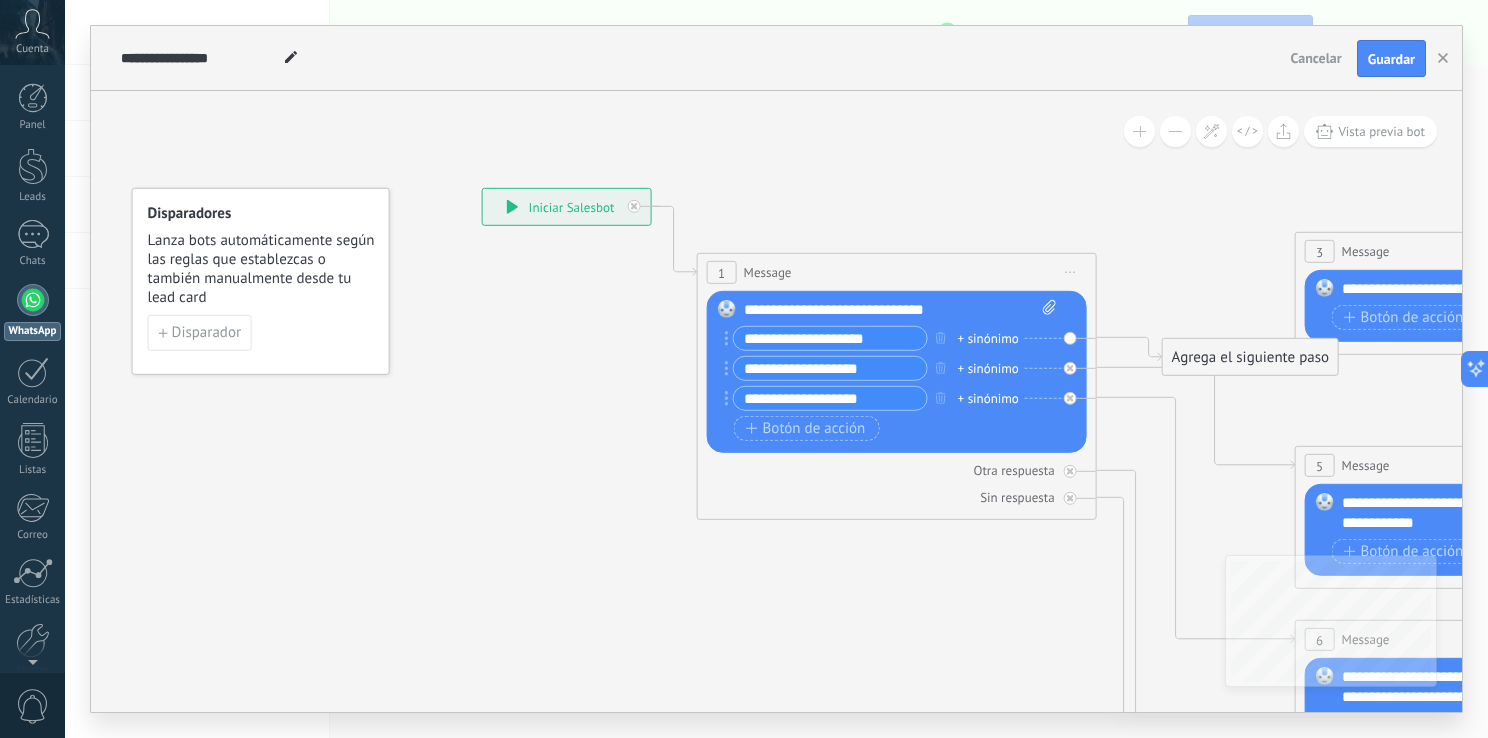 click on "Reemplazar
Quitar
Convertir a mensaje de voz
Arrastre la imagen aquí para adjuntarla.
Añadir imagen
Subir
Arrastrar y soltar
Archivo no encontrado
Escribe tu mensaje..." at bounding box center [897, 372] 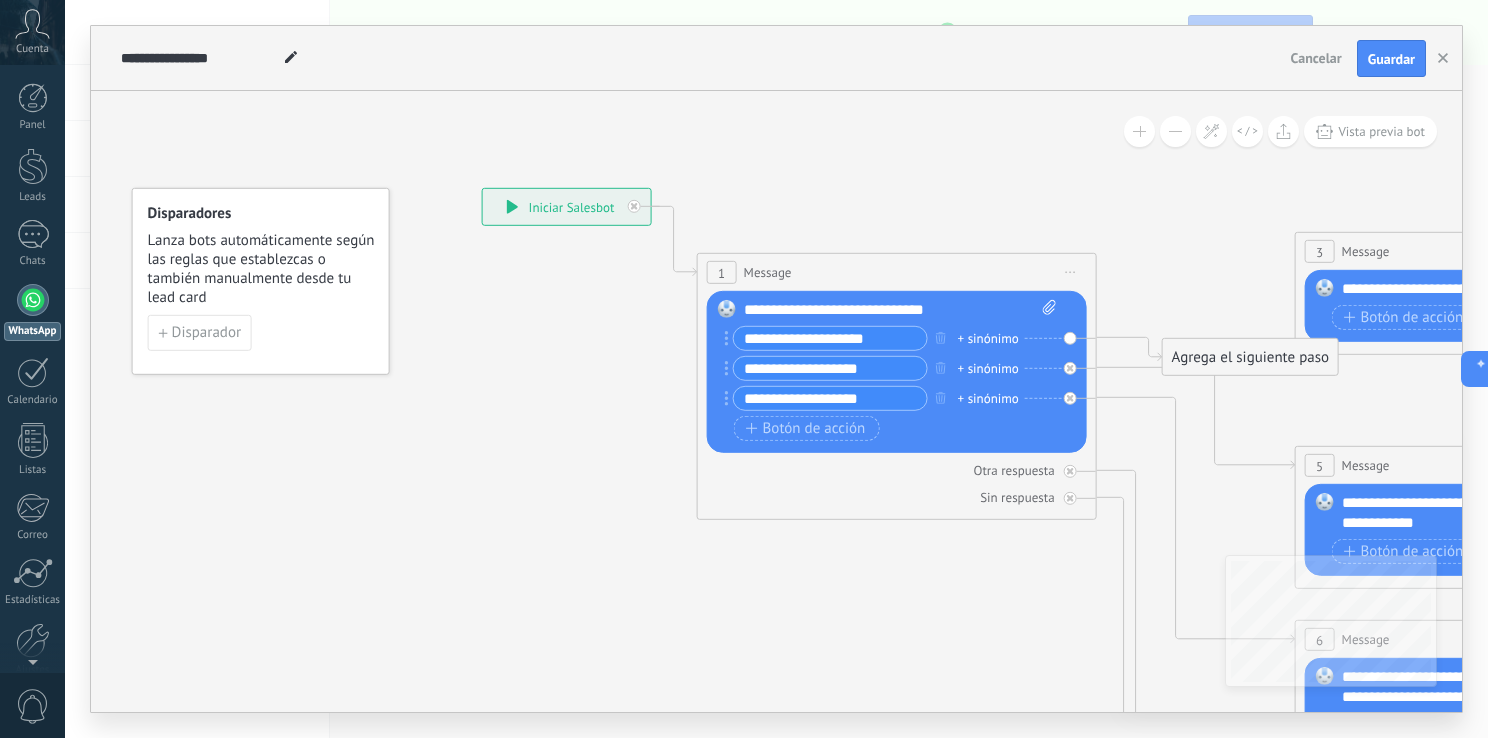 click on "Reemplazar
Quitar
Convertir a mensaje de voz
Arrastre la imagen aquí para adjuntarla.
Añadir imagen
Subir
Arrastrar y soltar
Archivo no encontrado
Escribe tu mensaje..." at bounding box center (897, 372) 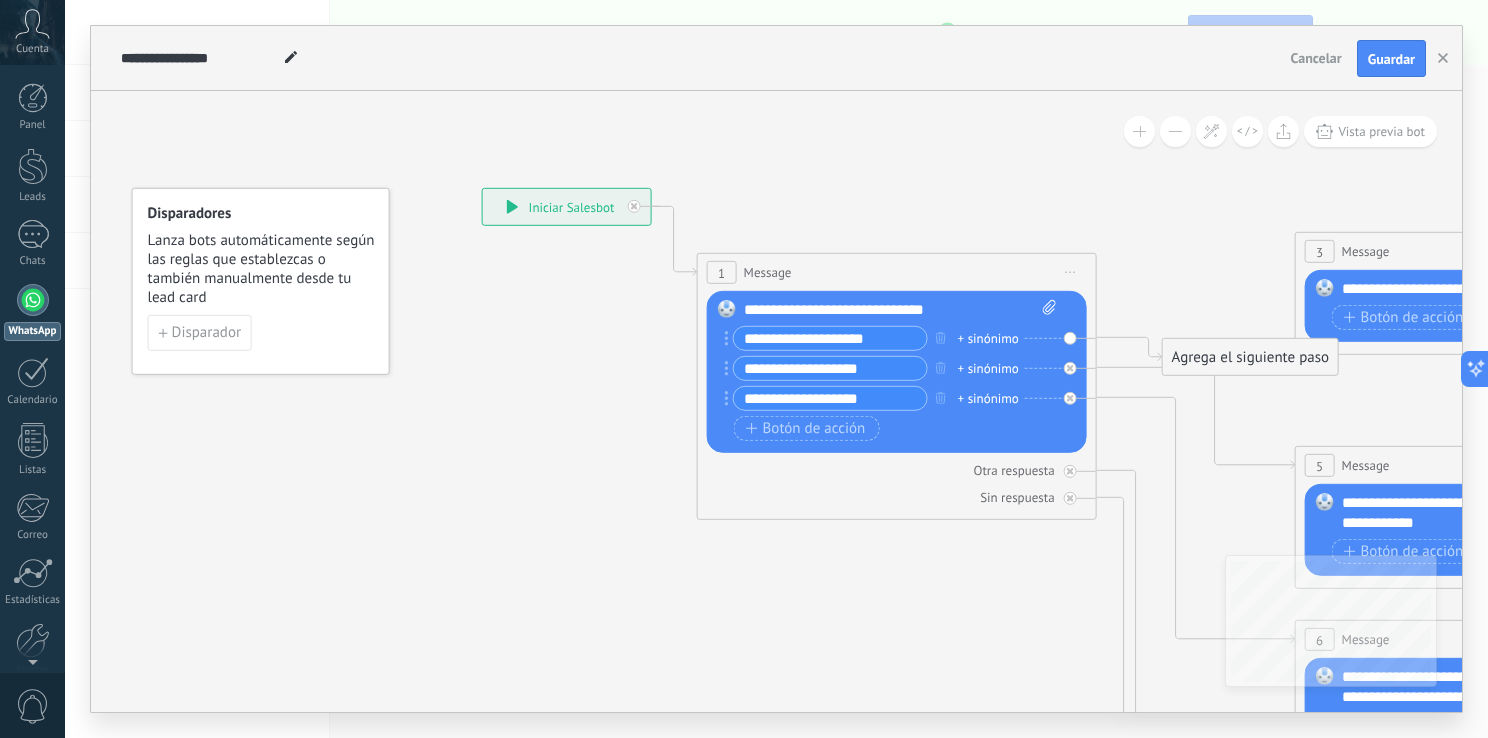 click on "Reemplazar
Quitar
Convertir a mensaje de voz
Arrastre la imagen aquí para adjuntarla.
Añadir imagen
Subir
Arrastrar y soltar
Archivo no encontrado
Escribe tu mensaje..." at bounding box center [897, 372] 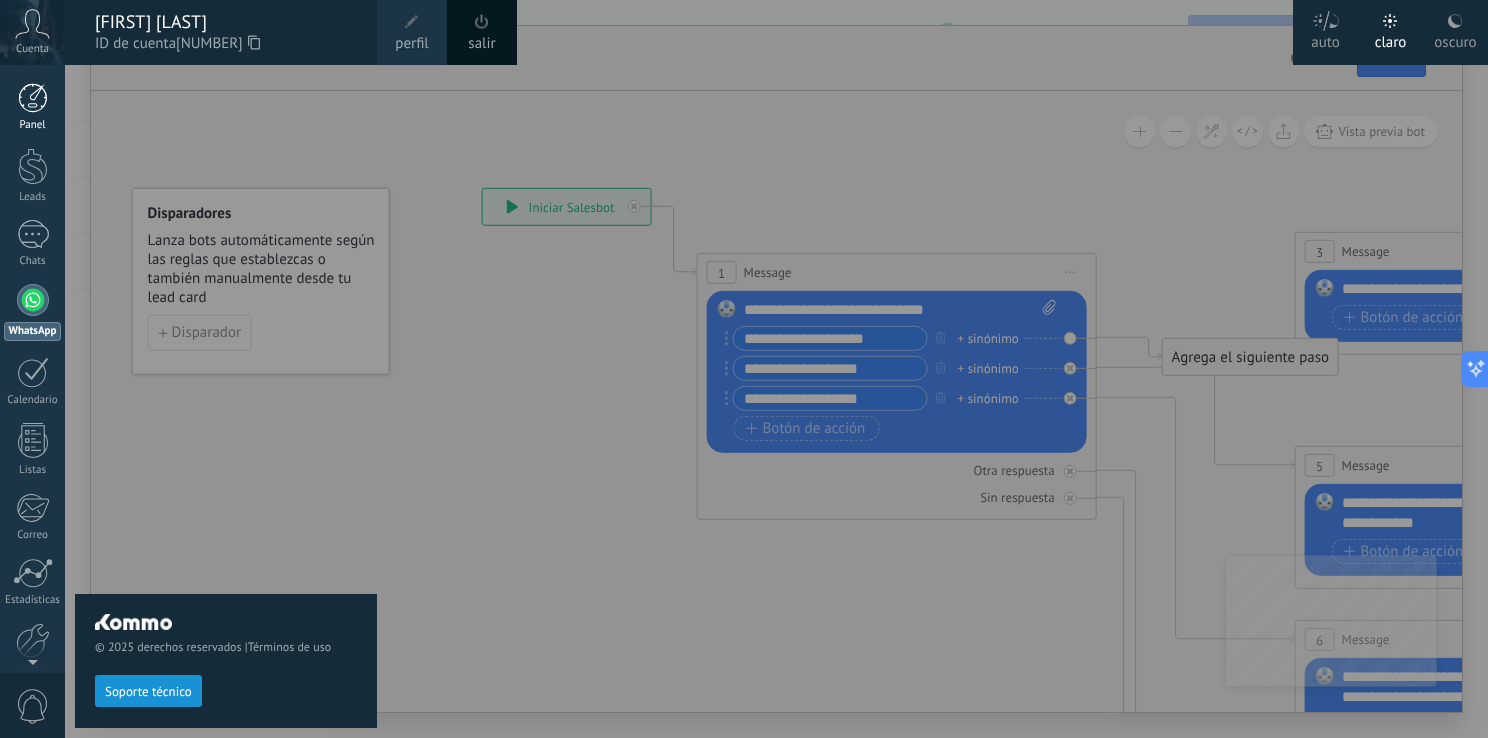 click at bounding box center (33, 98) 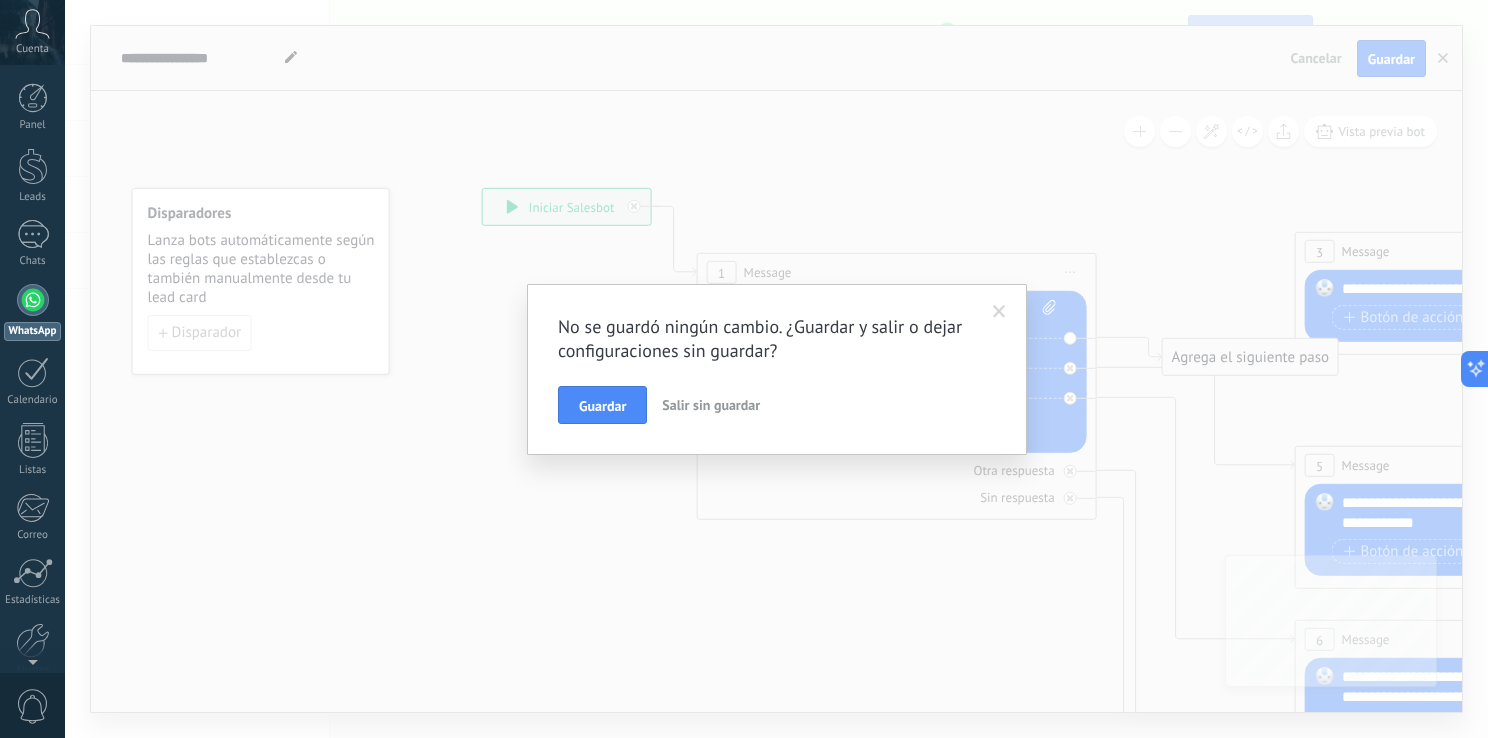 click at bounding box center (999, 312) 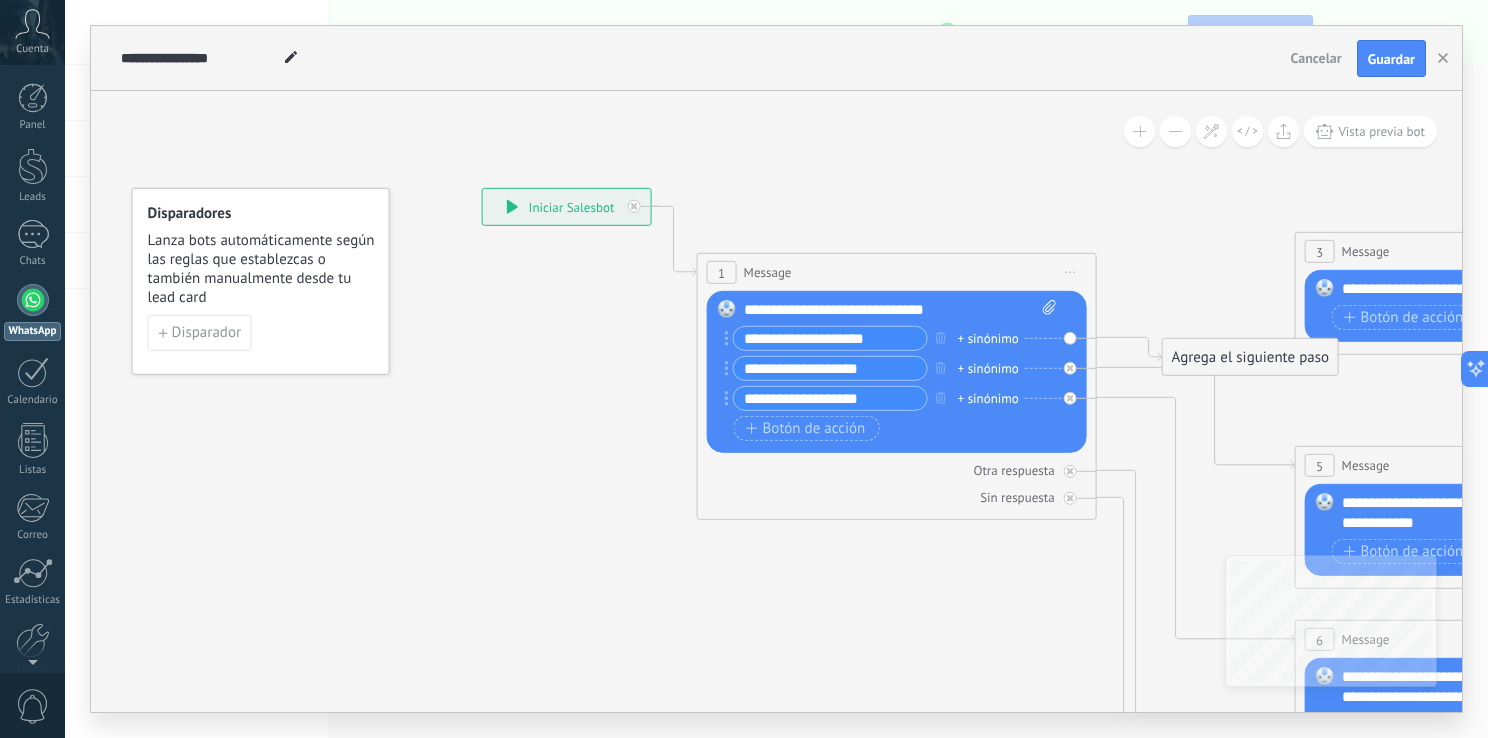 click on "**********" at bounding box center (830, 338) 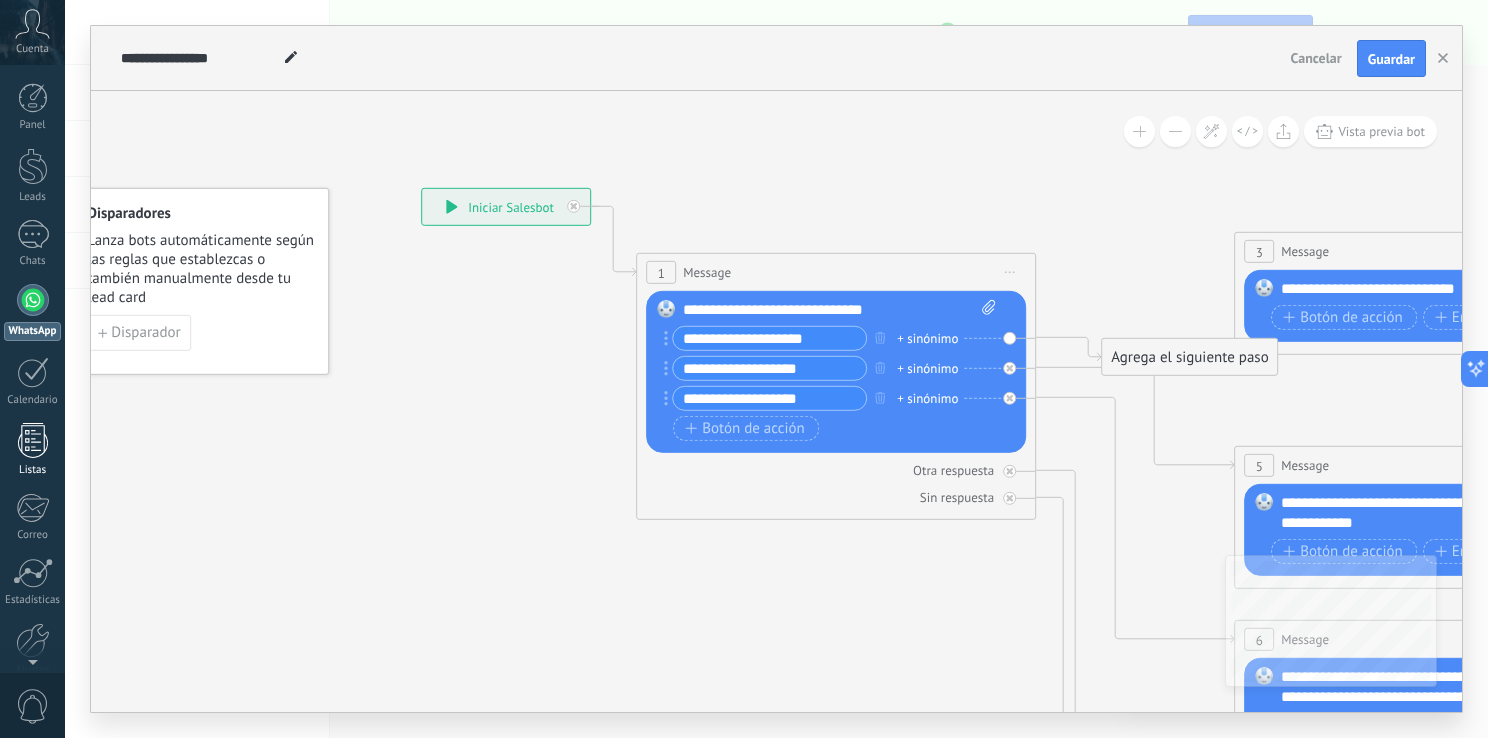 click at bounding box center [33, 440] 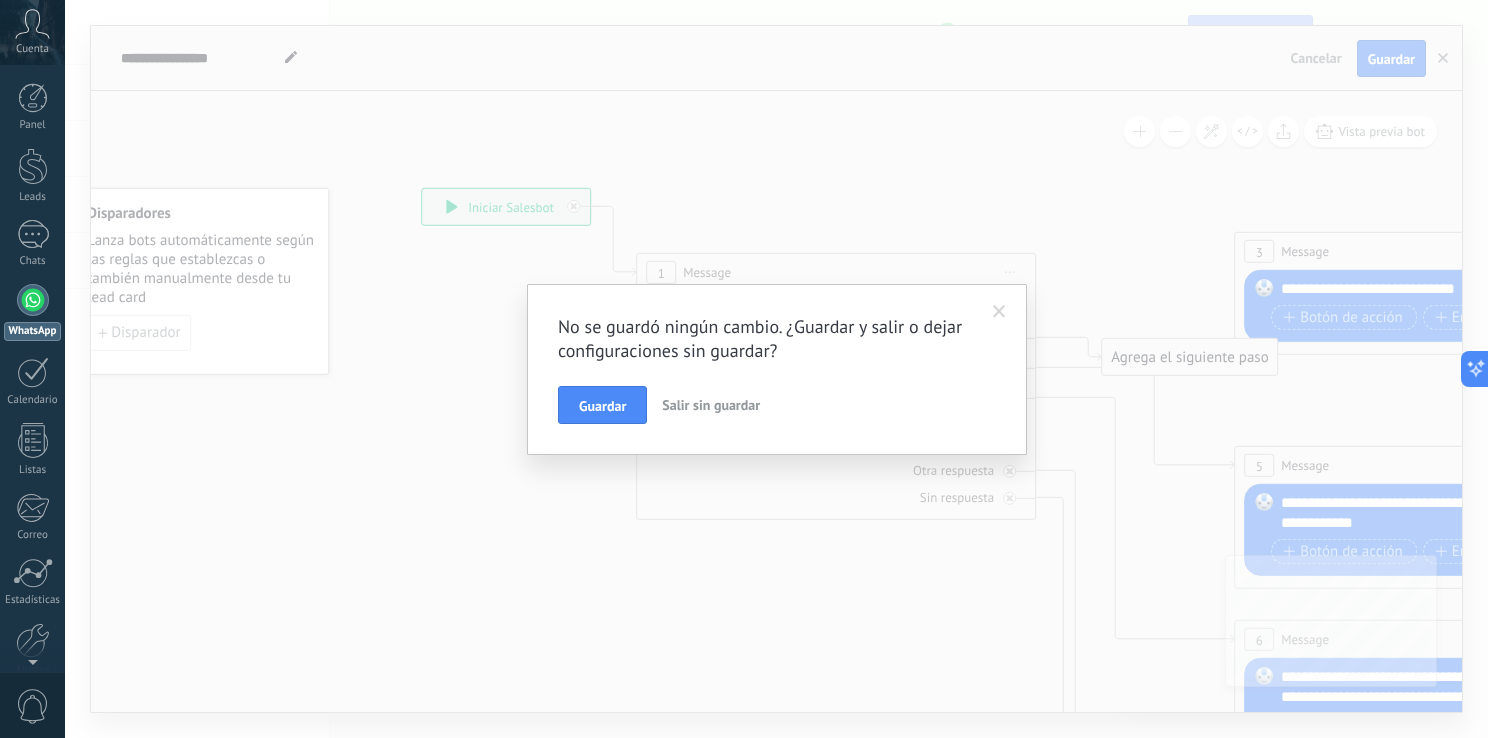 click on "Salir sin guardar" at bounding box center (711, 405) 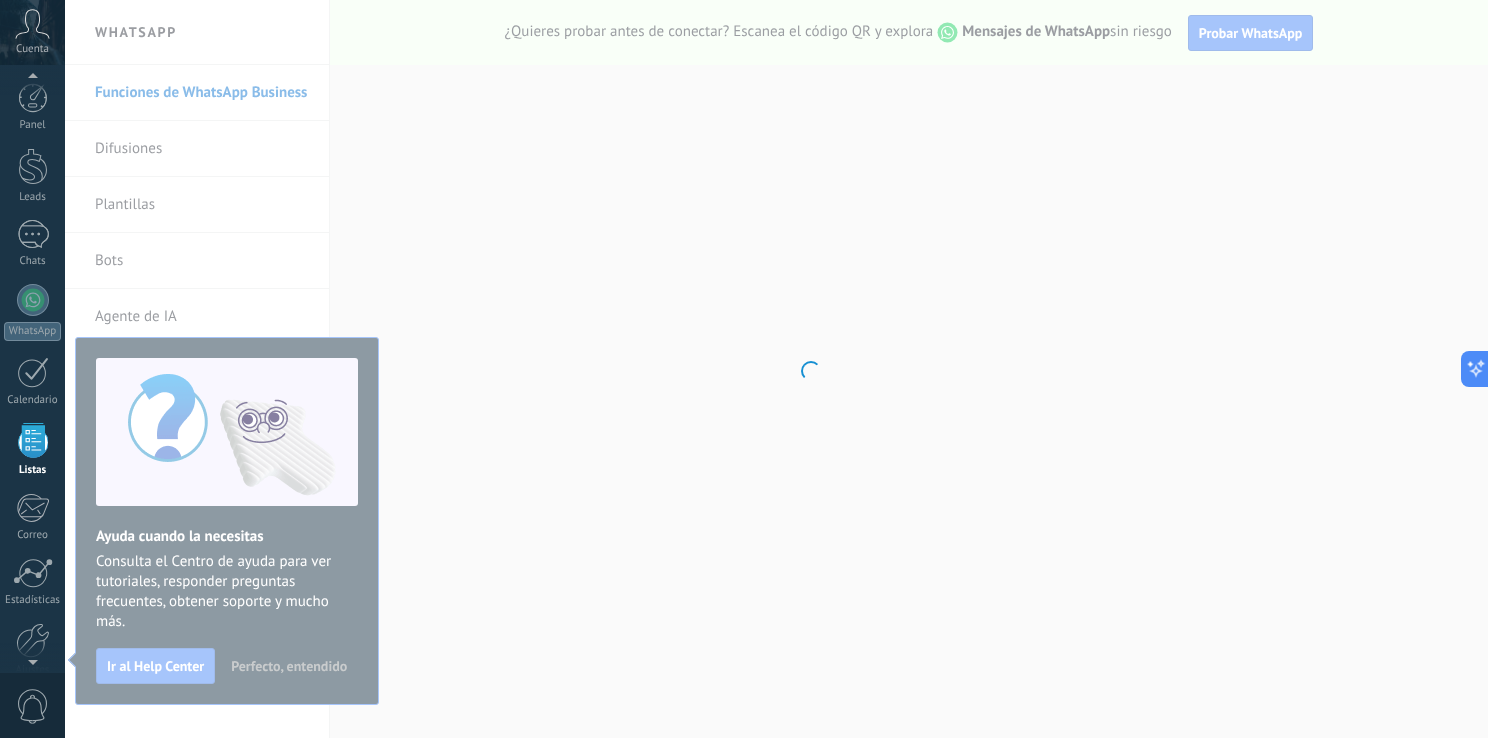scroll, scrollTop: 51, scrollLeft: 0, axis: vertical 